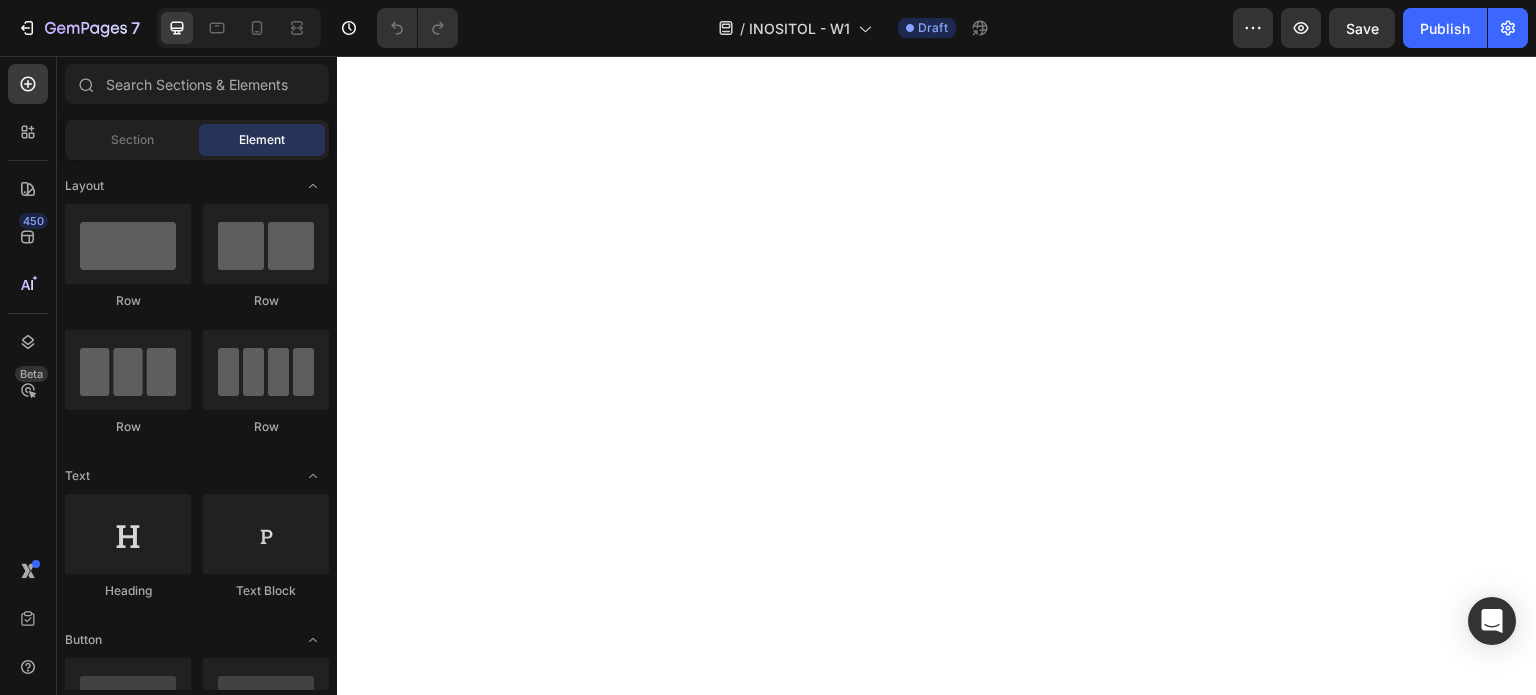 scroll, scrollTop: 0, scrollLeft: 0, axis: both 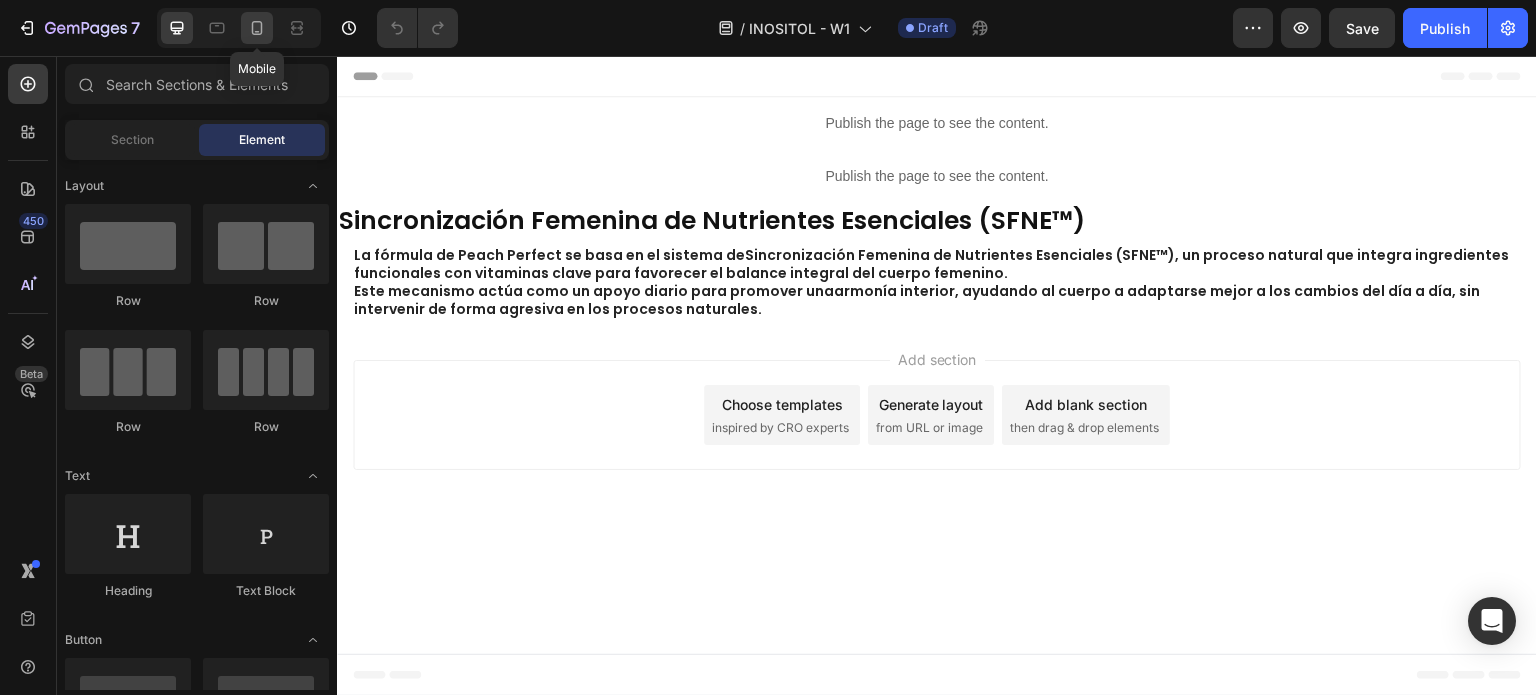 click 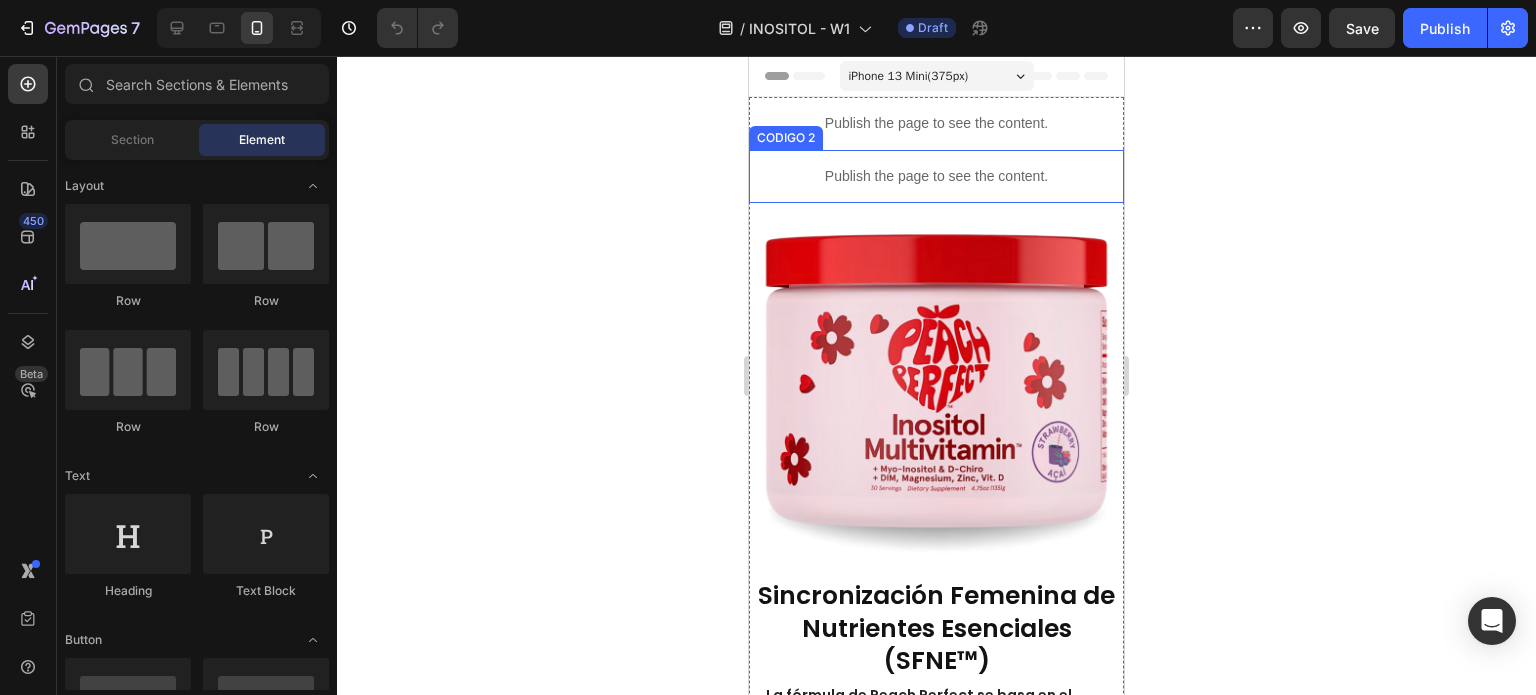 click on "Publish the page to see the content." at bounding box center (936, 176) 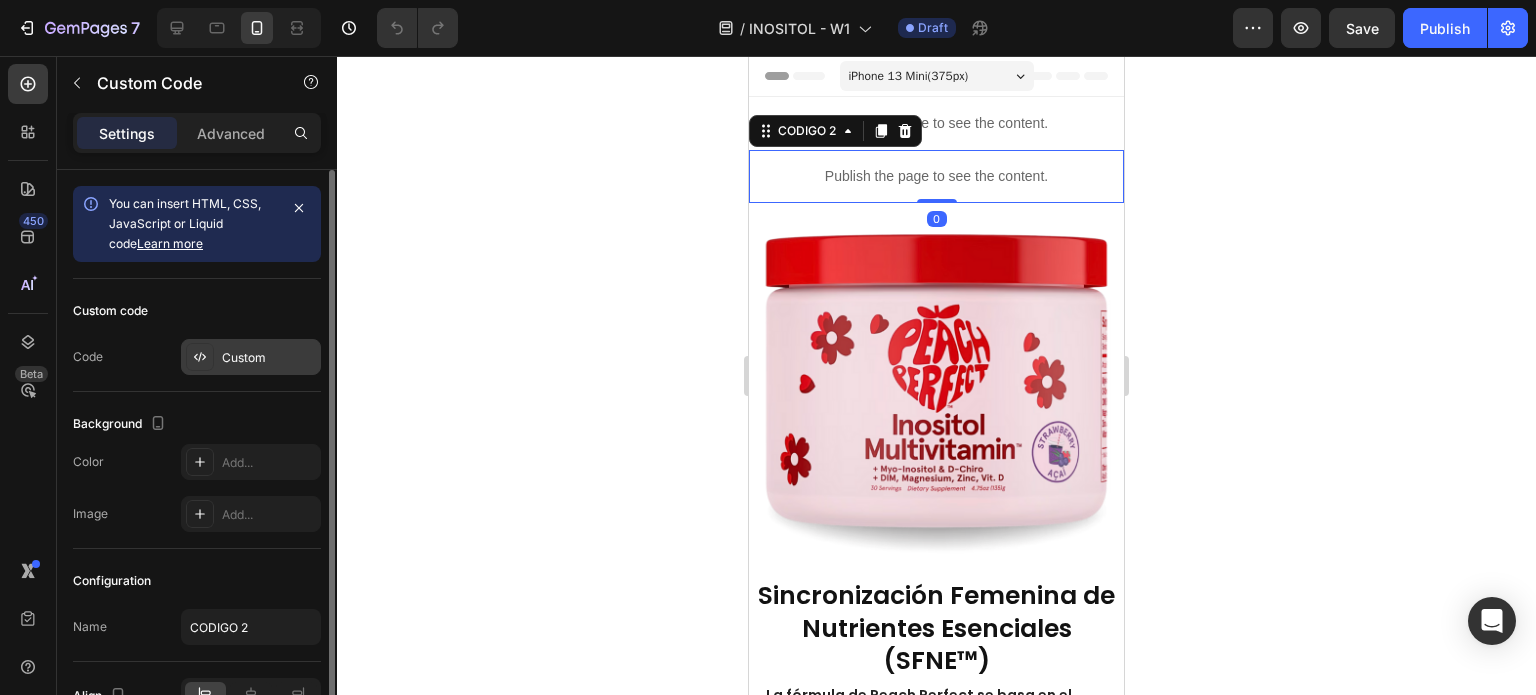 click on "Custom" at bounding box center (269, 358) 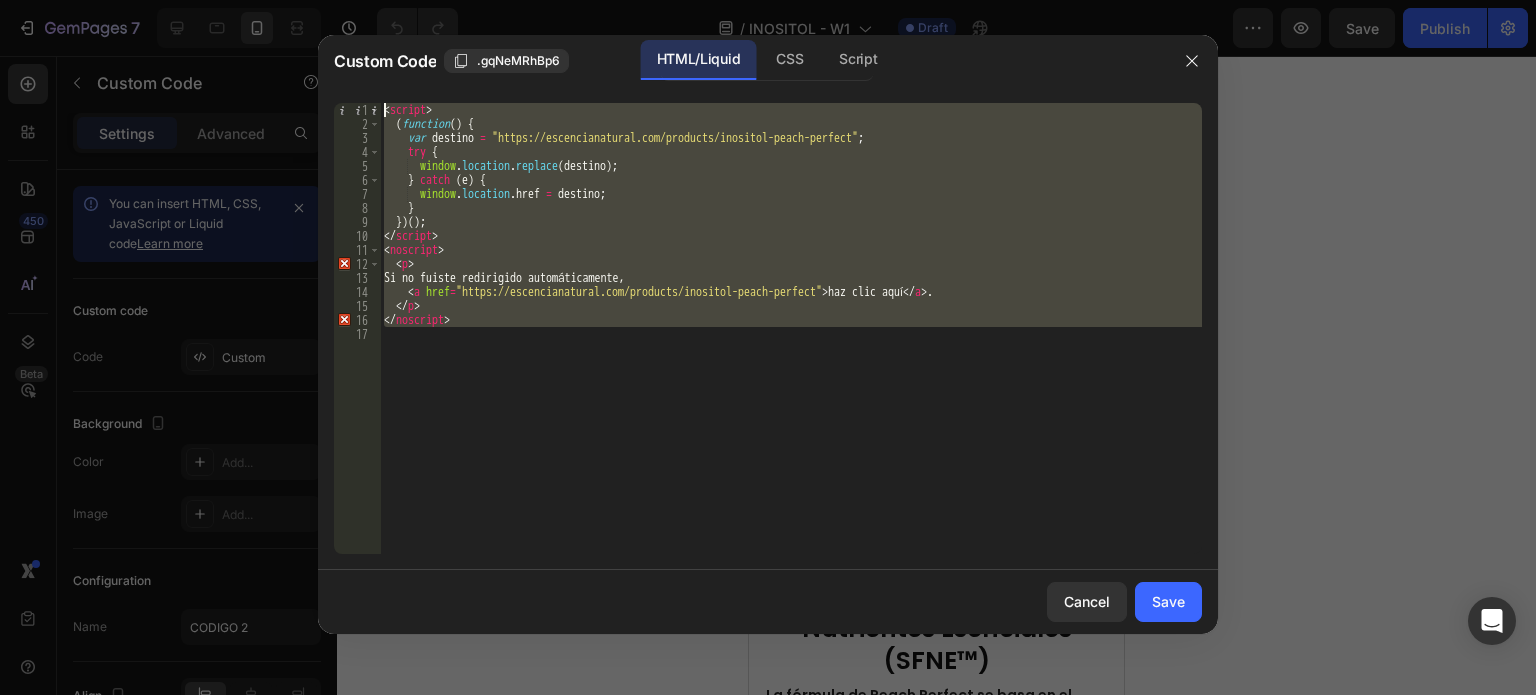 drag, startPoint x: 496, startPoint y: 331, endPoint x: 324, endPoint y: 86, distance: 299.34763 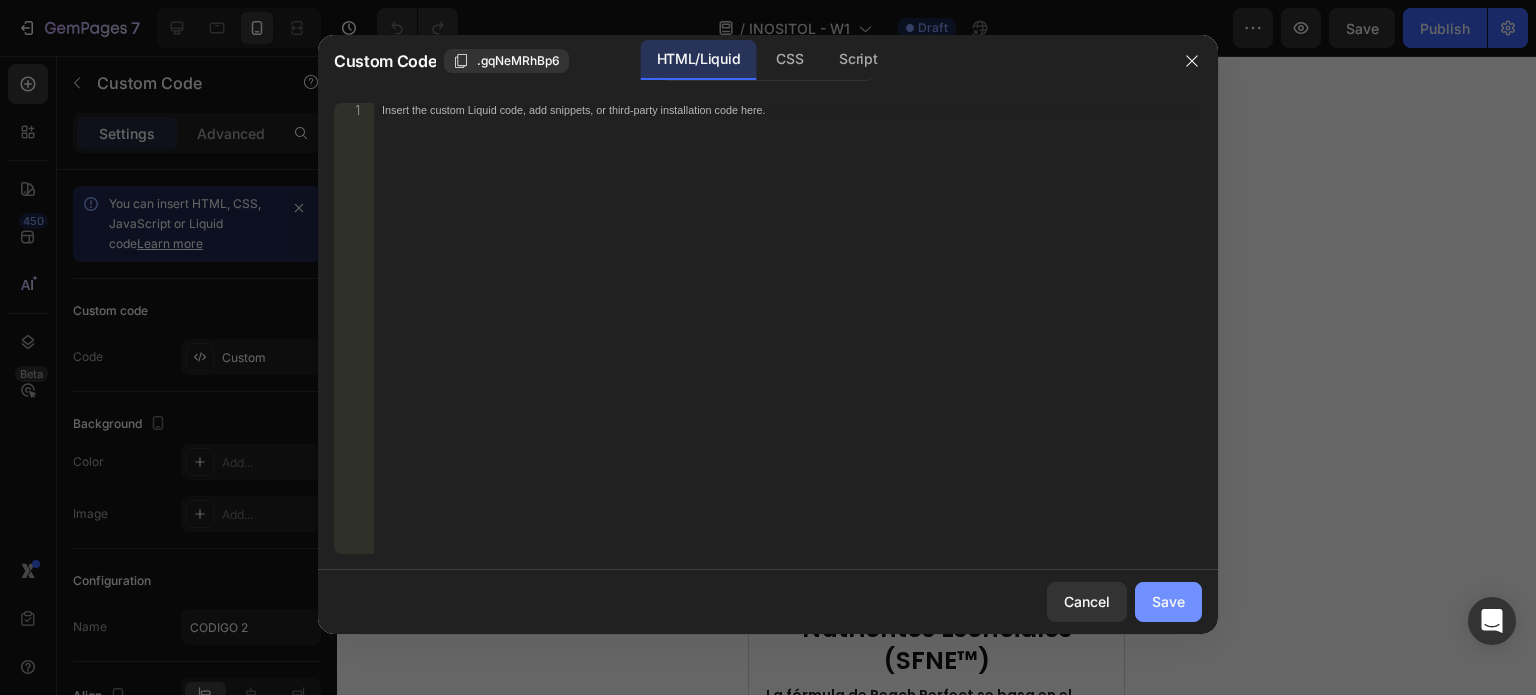 click on "Save" 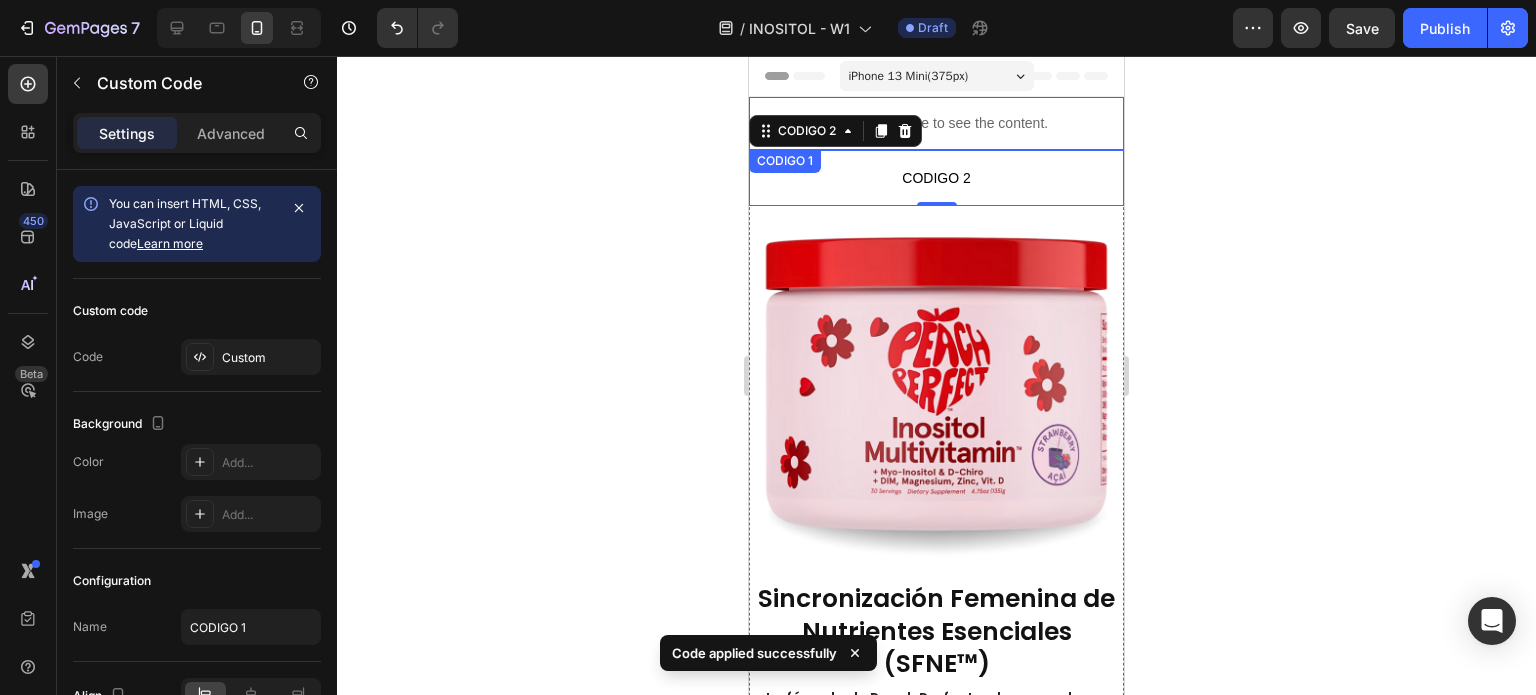 click on "Publish the page to see the content." at bounding box center [936, 123] 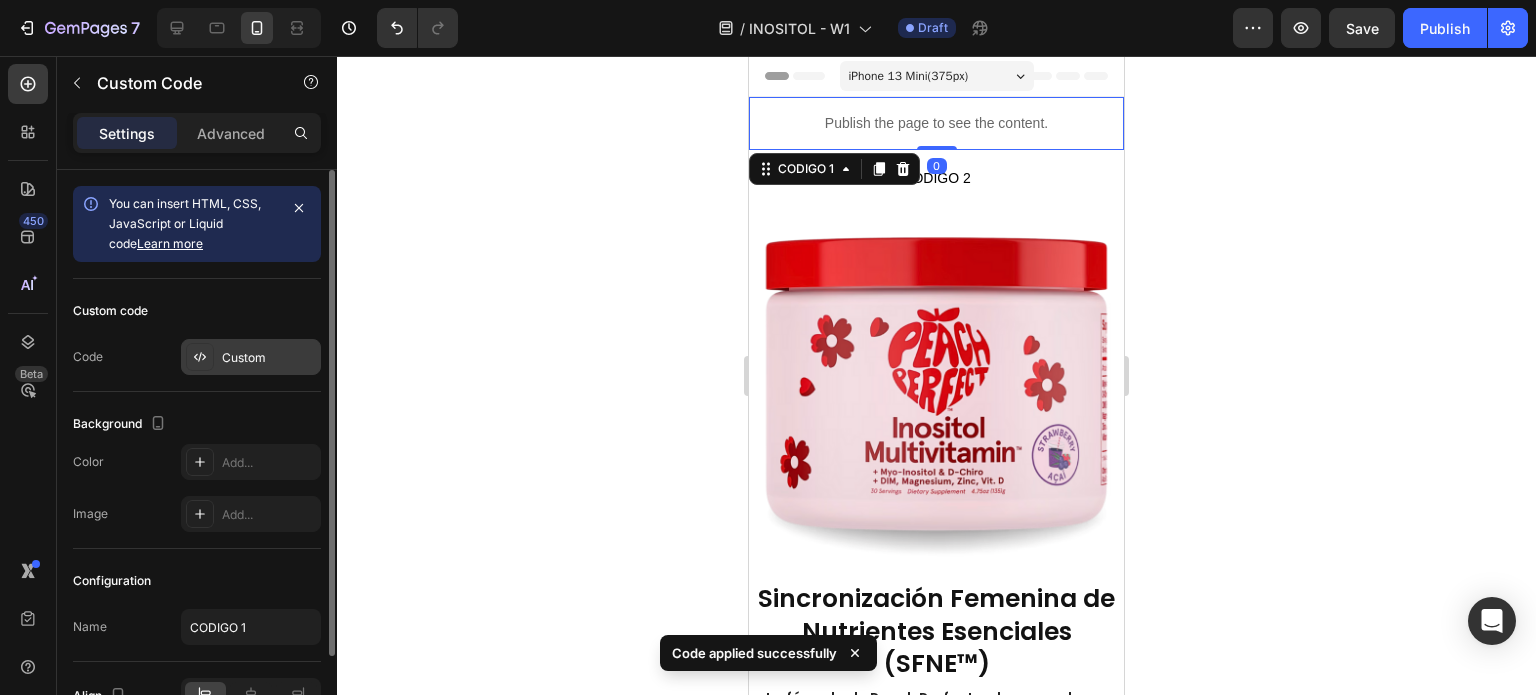 click on "Custom" at bounding box center [269, 358] 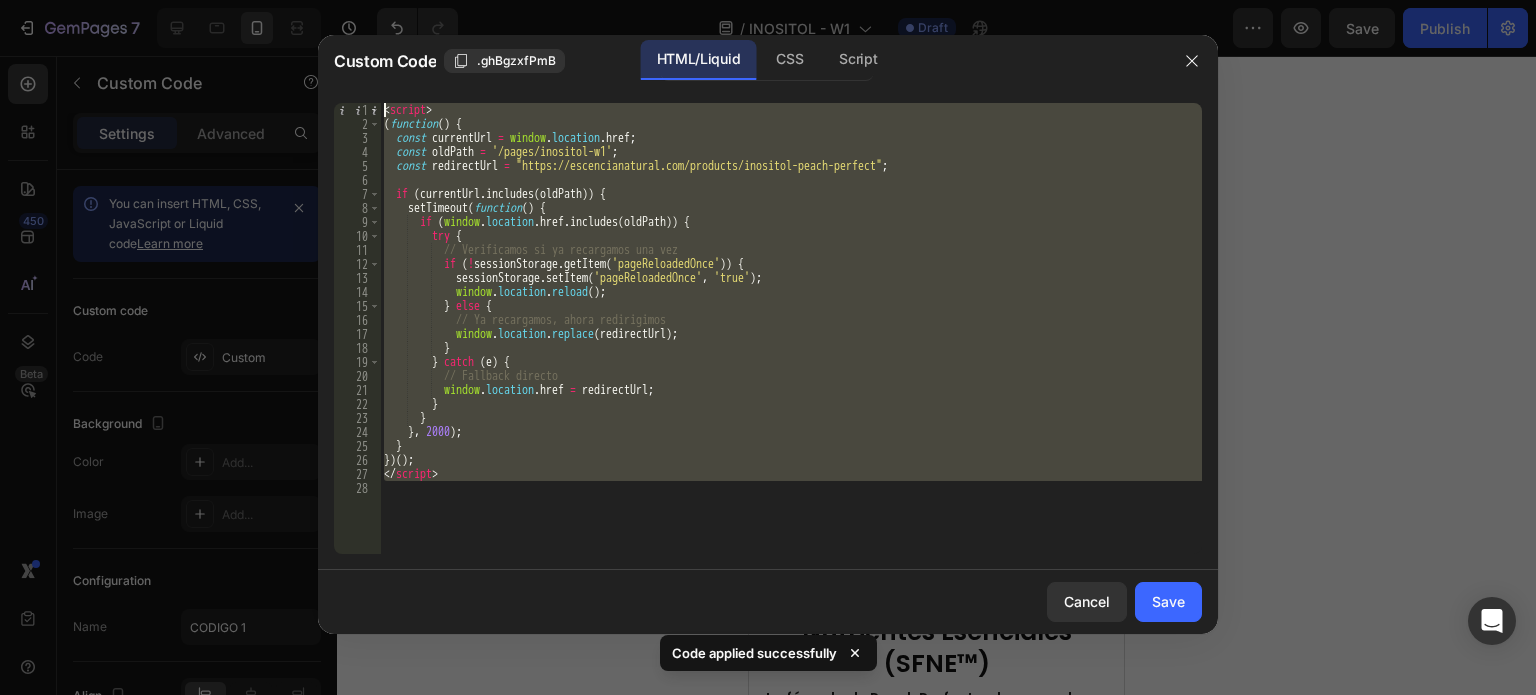 drag, startPoint x: 475, startPoint y: 483, endPoint x: 432, endPoint y: 100, distance: 385.40628 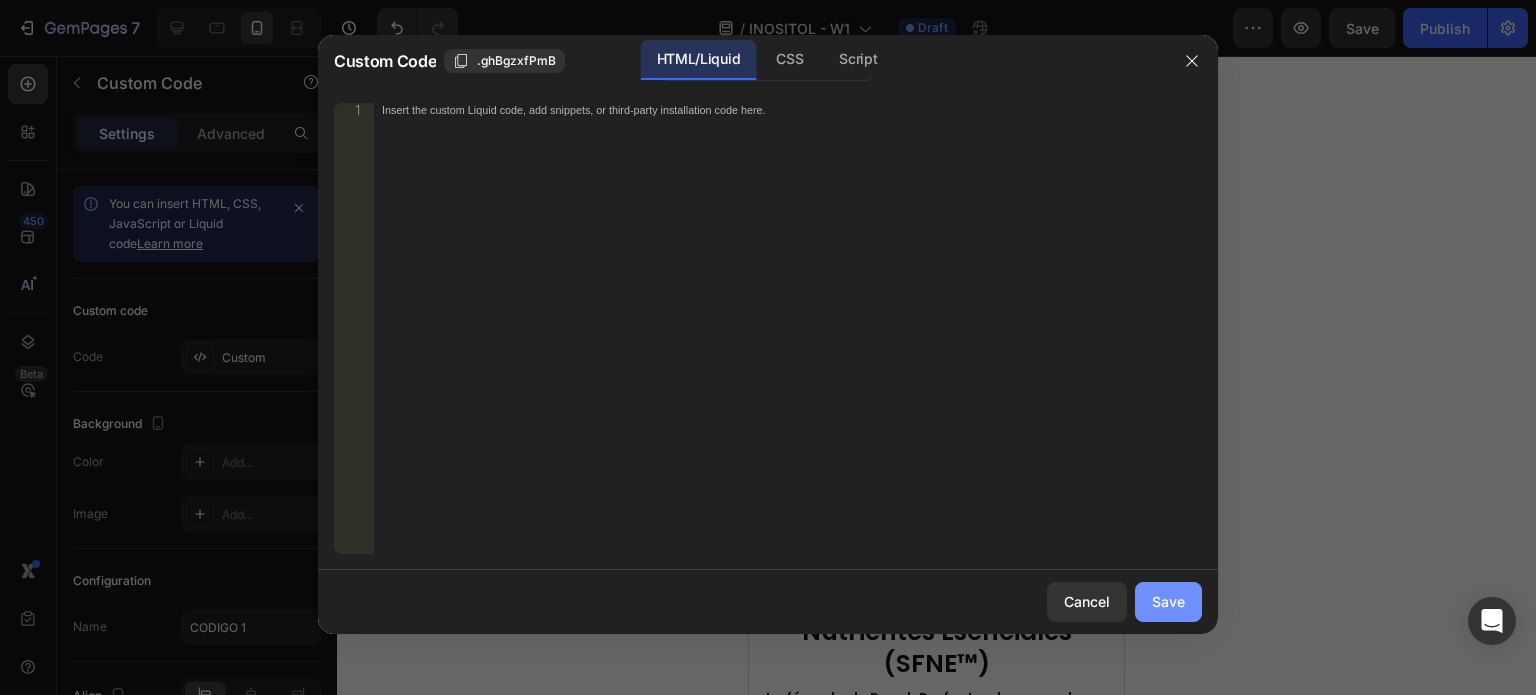 click on "Save" at bounding box center (1168, 601) 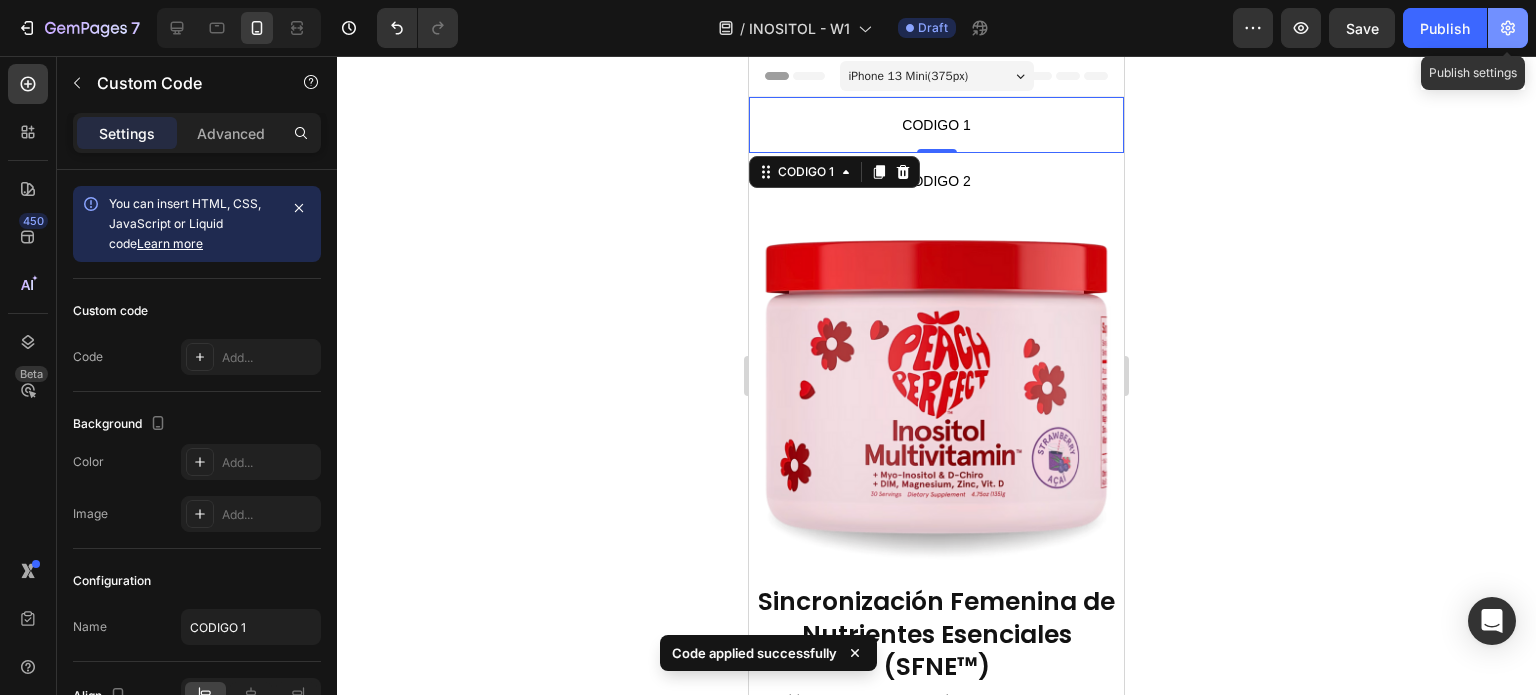 click 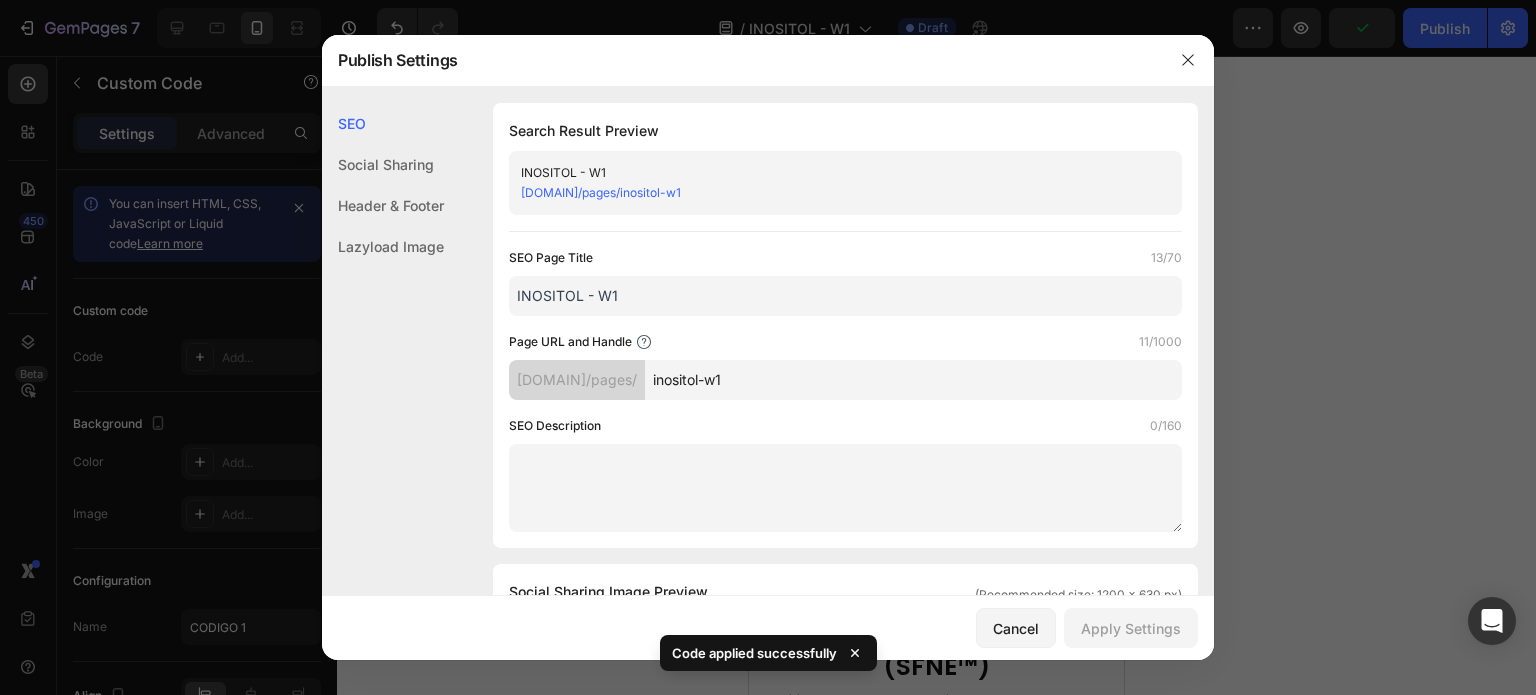 scroll, scrollTop: 948, scrollLeft: 0, axis: vertical 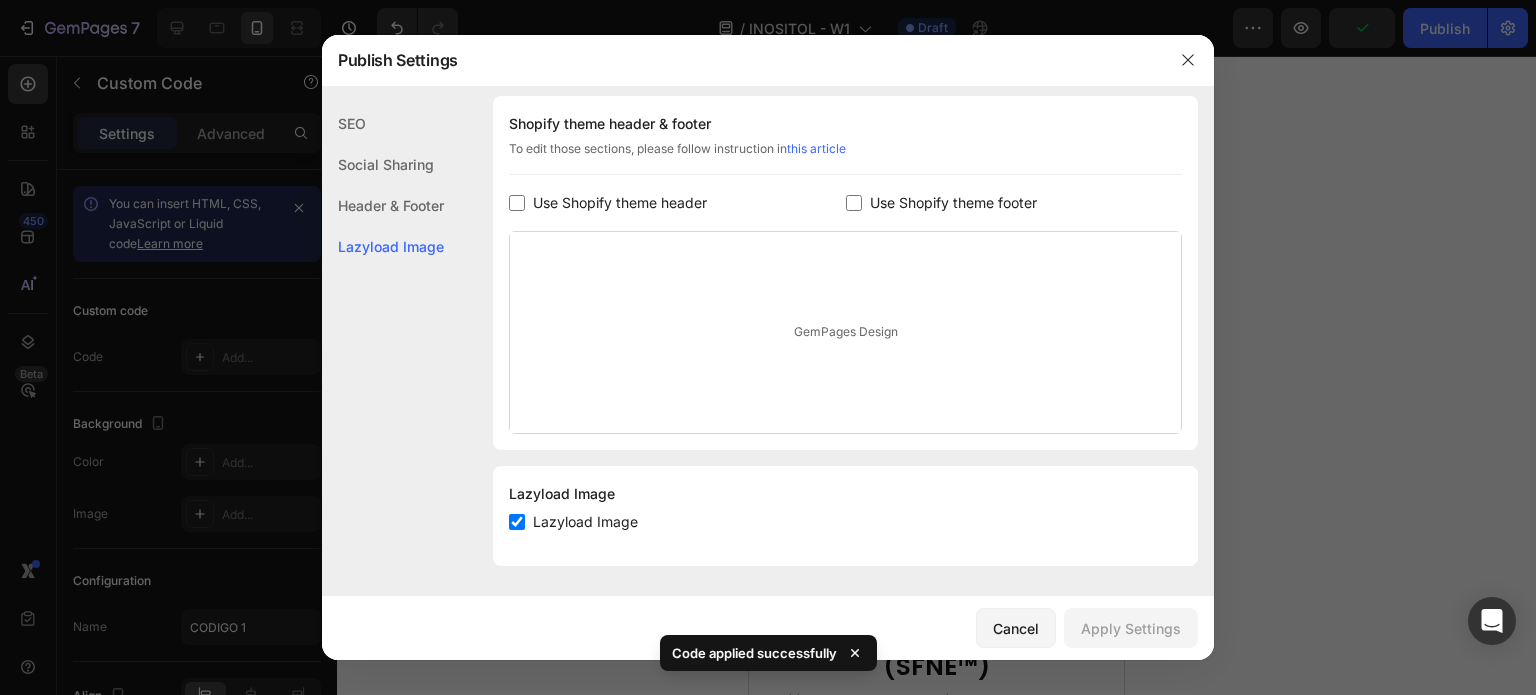 click on "Use Shopify theme footer" at bounding box center (953, 203) 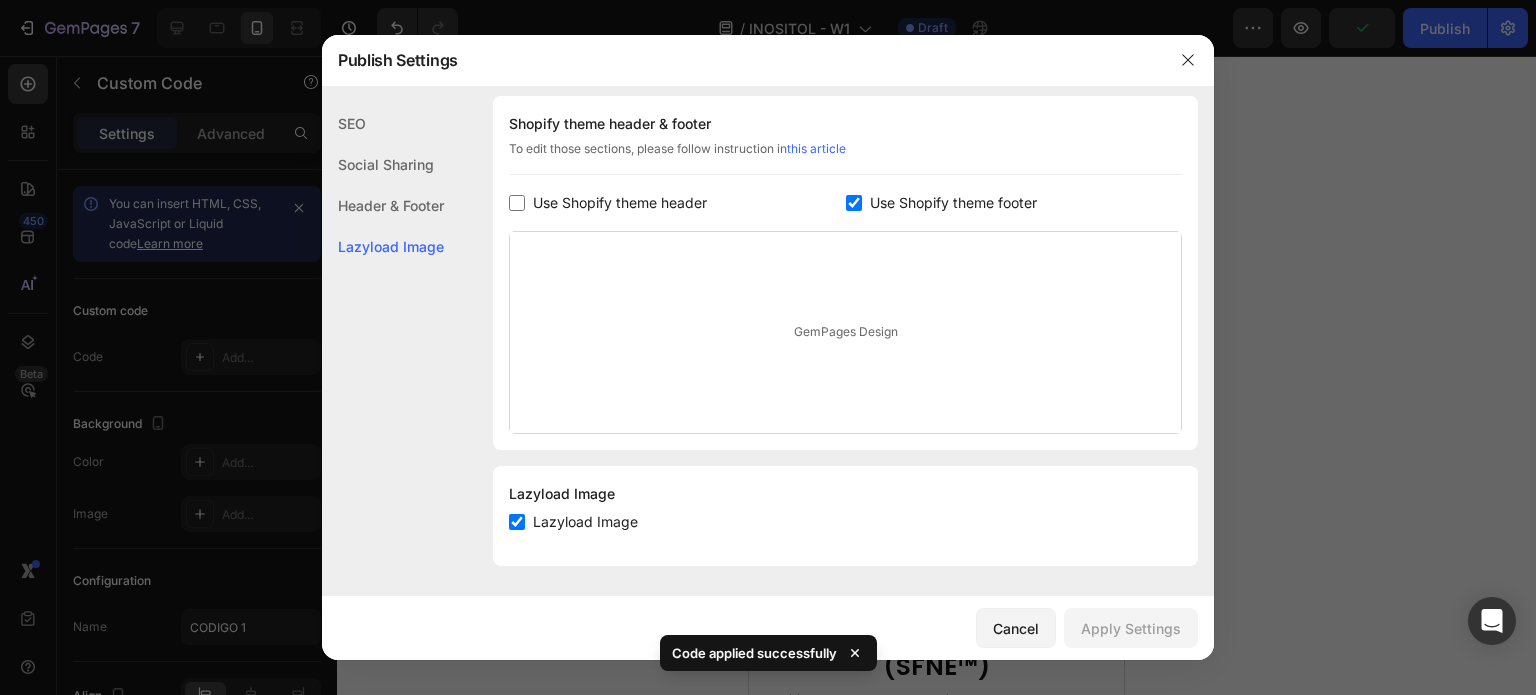 checkbox on "true" 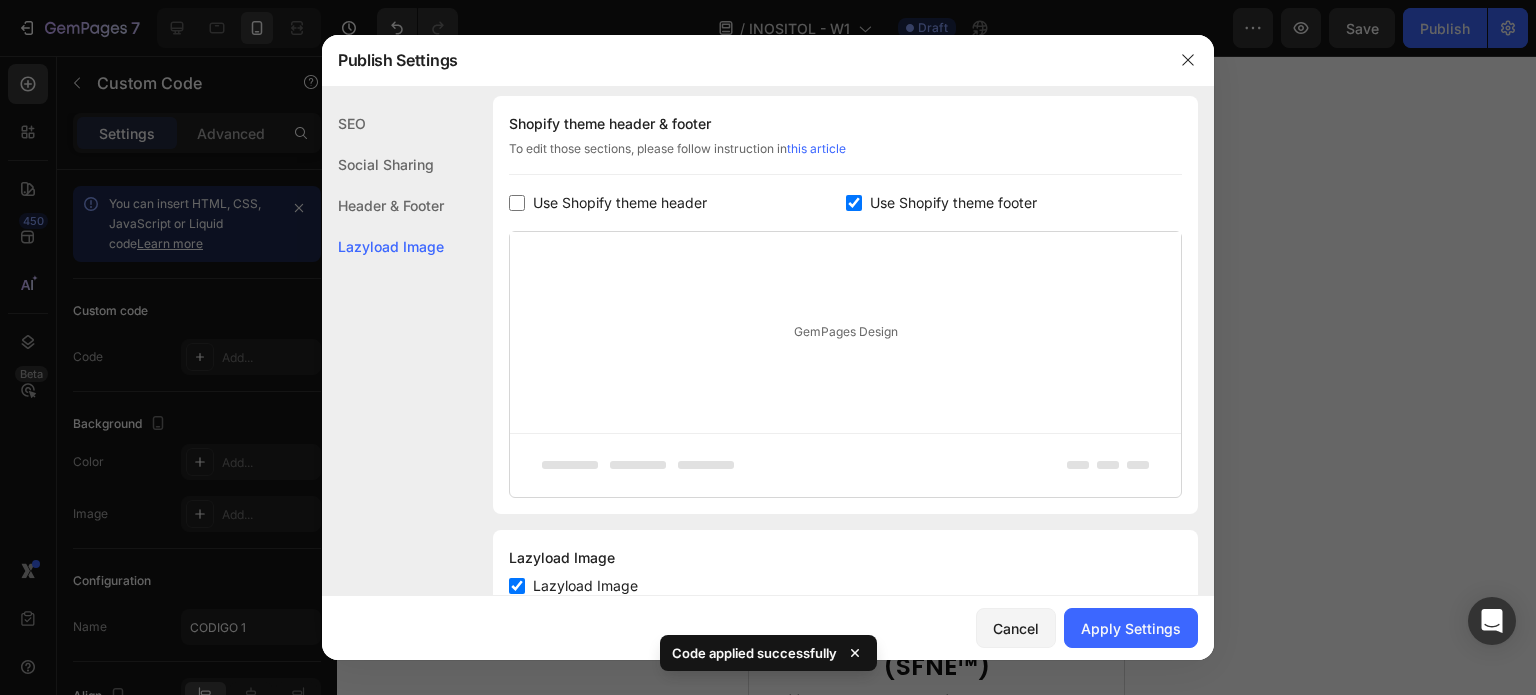 click on "Use Shopify theme header" at bounding box center (620, 203) 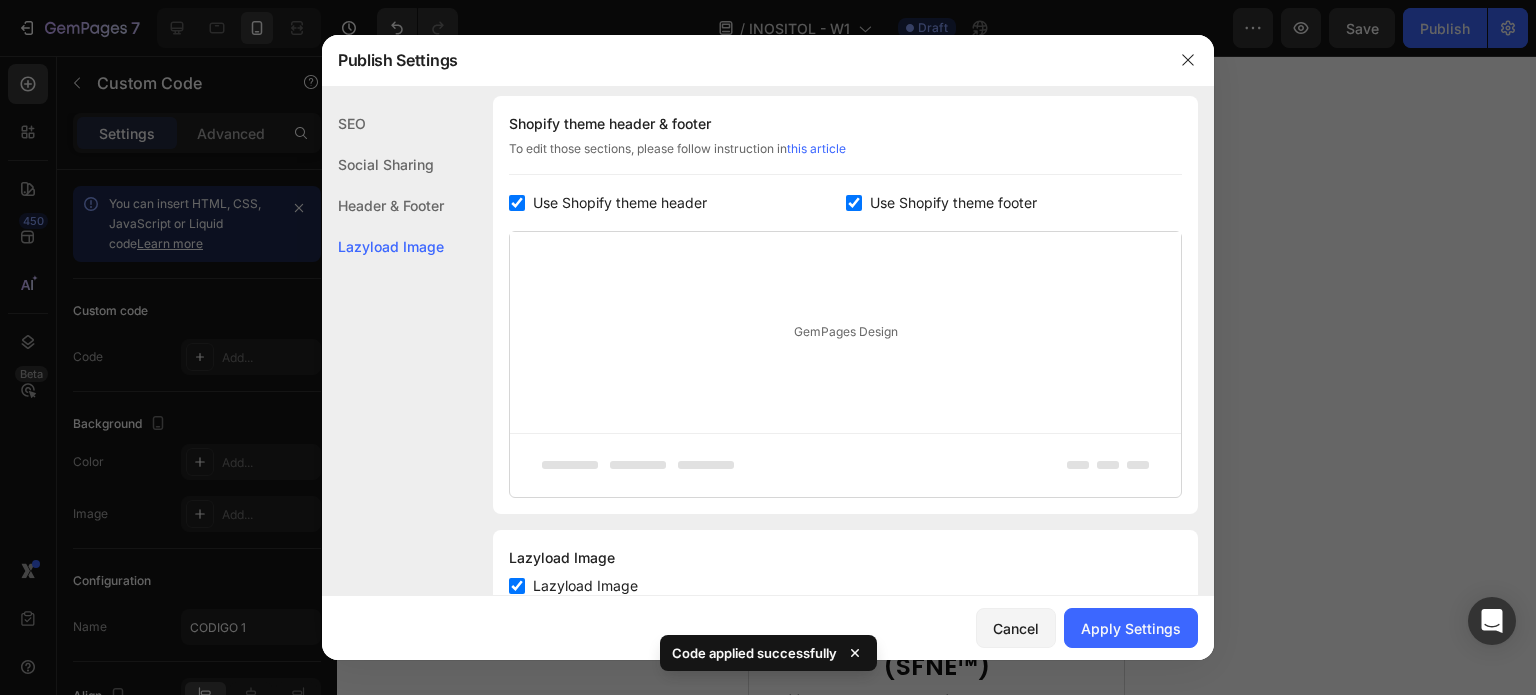 checkbox on "true" 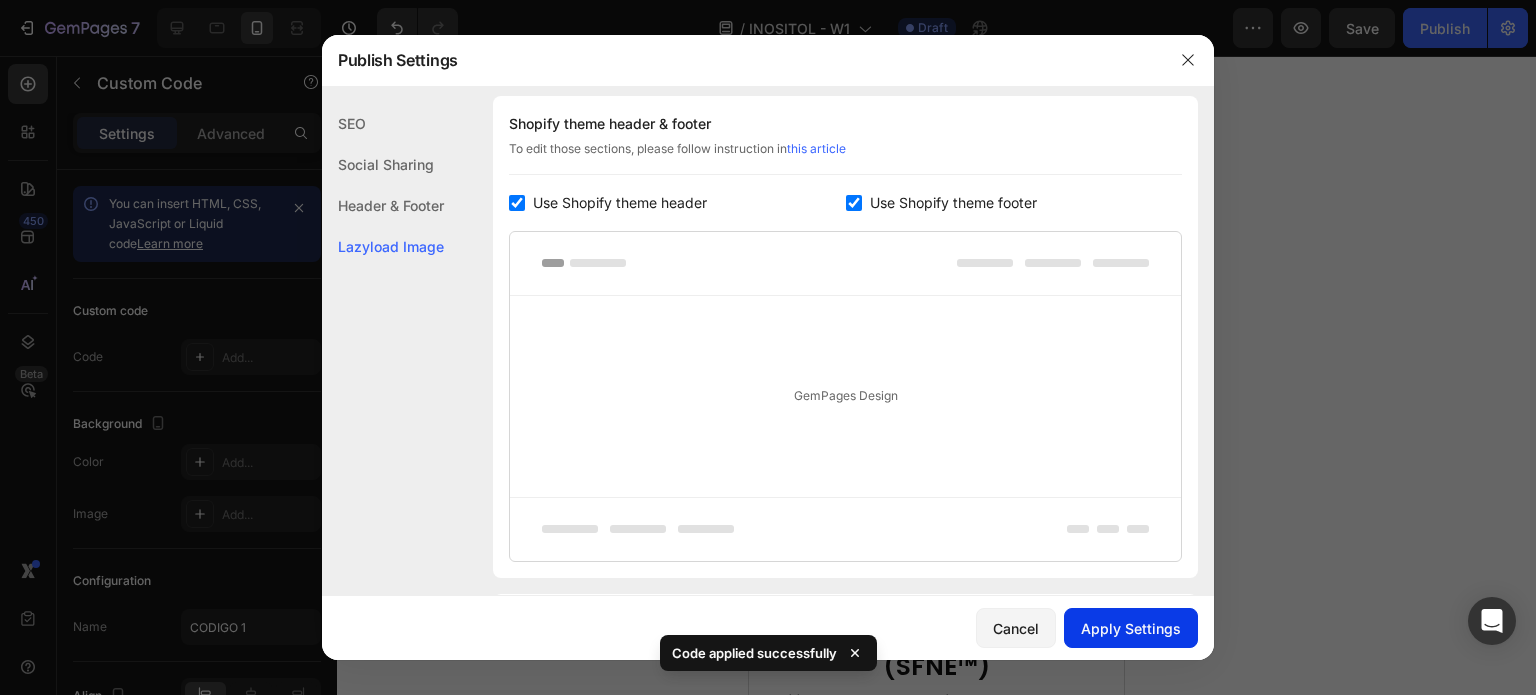 click on "Apply Settings" at bounding box center [1131, 628] 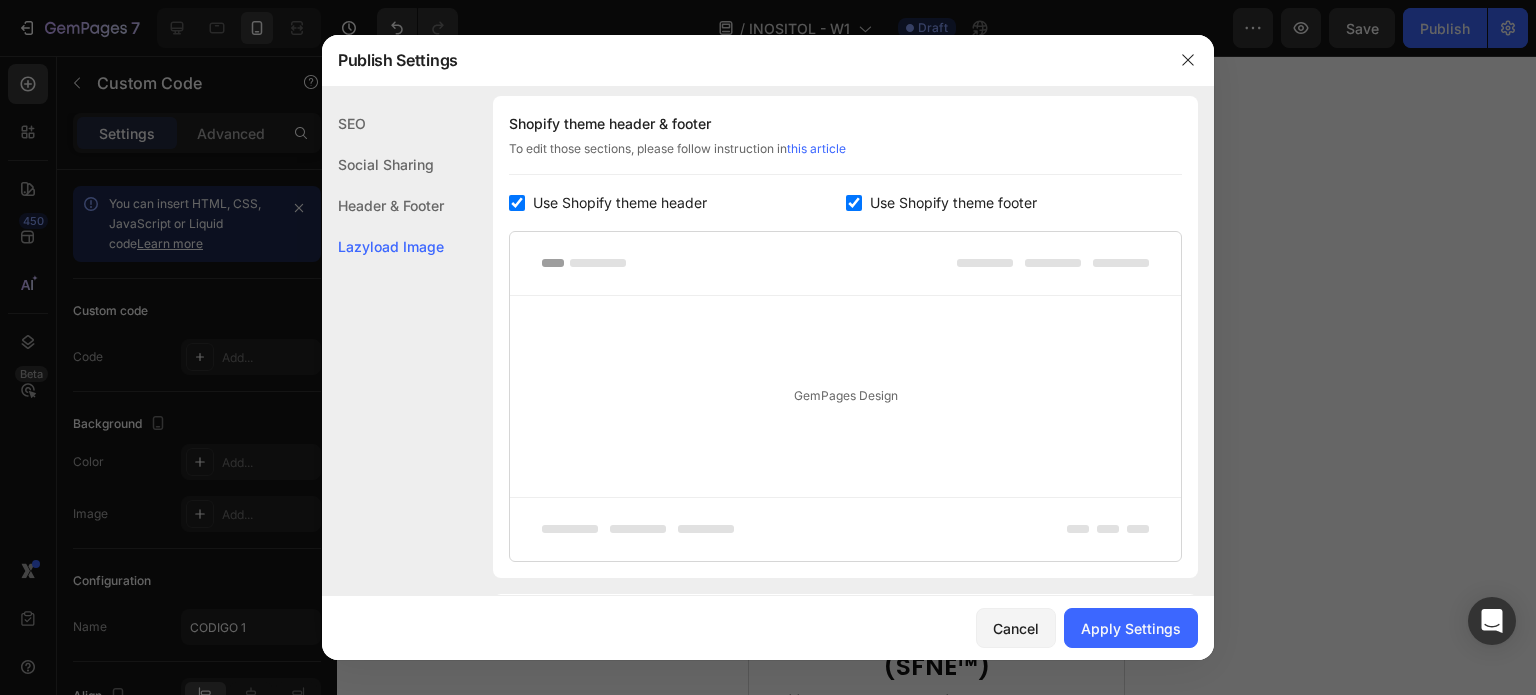 click on "Use Shopify theme footer" at bounding box center (949, 203) 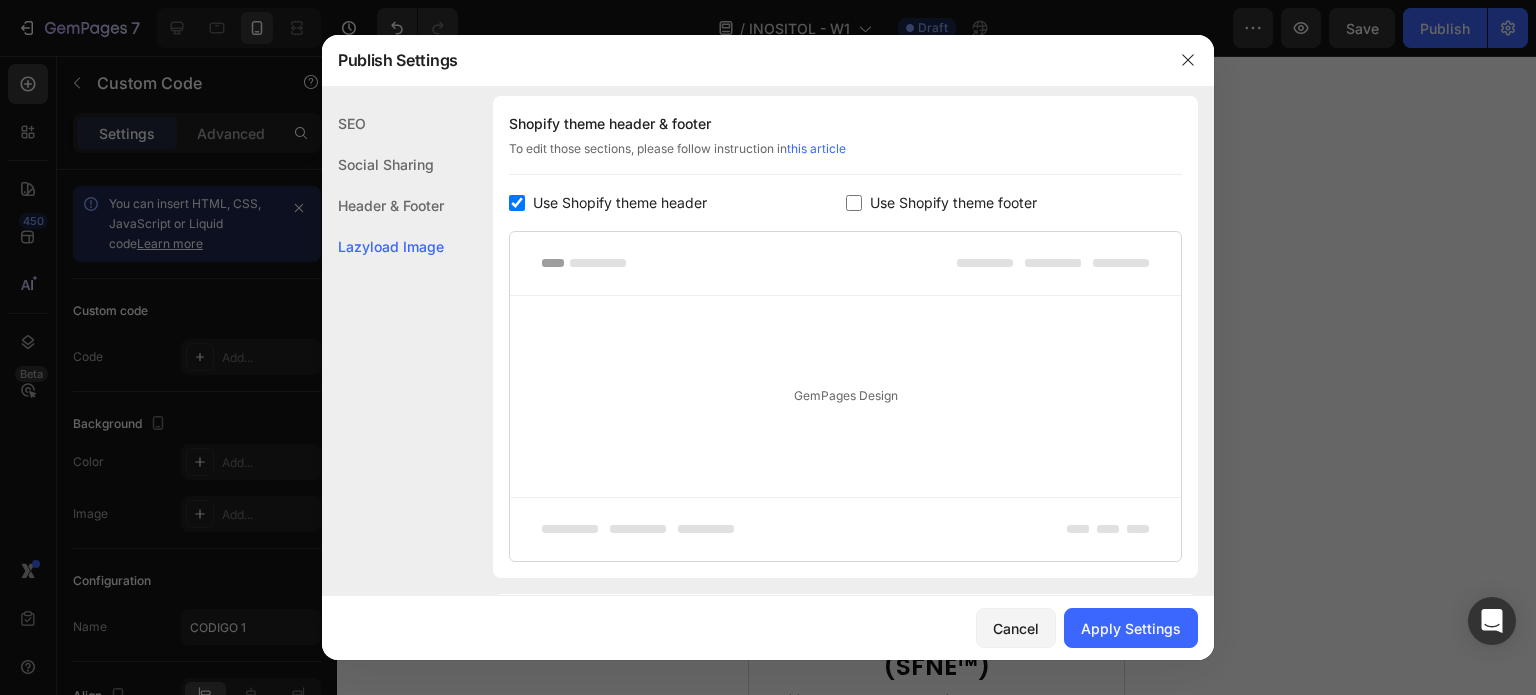 checkbox on "false" 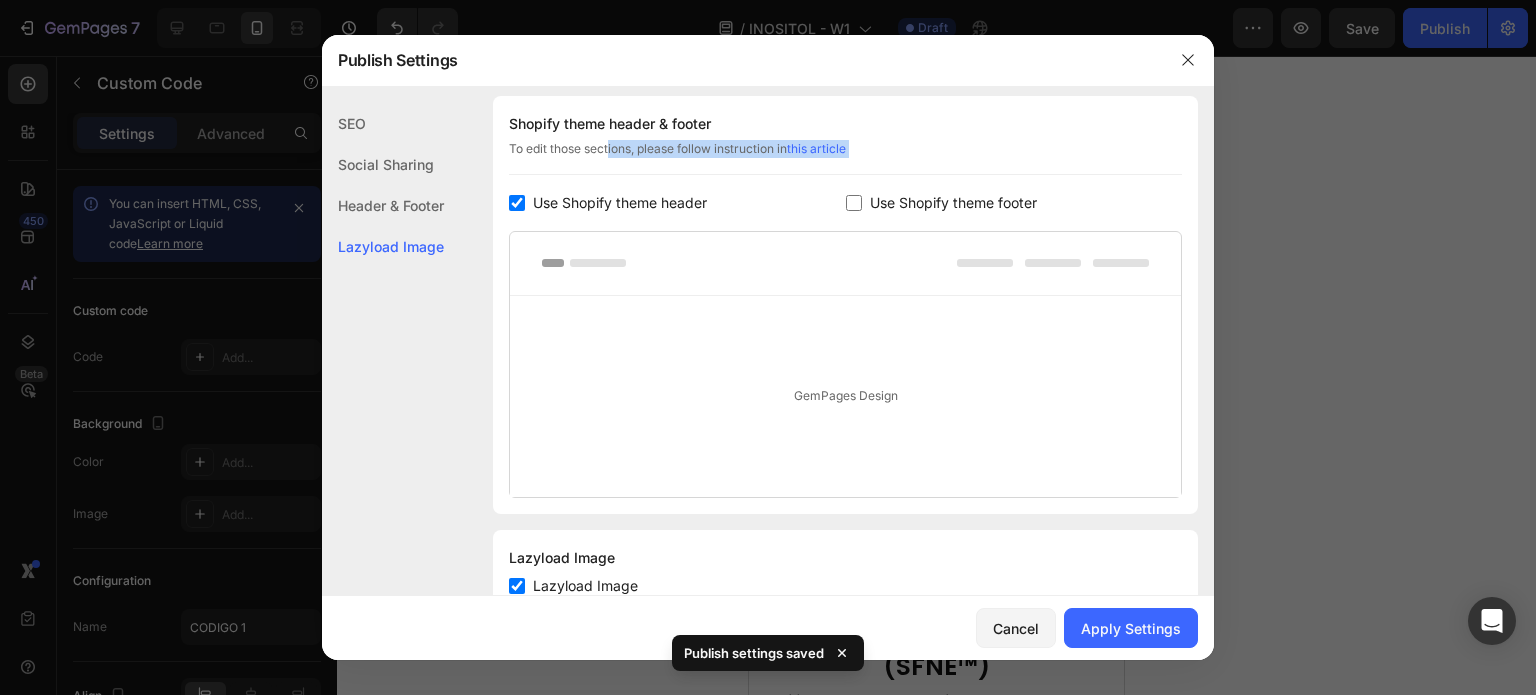 drag, startPoint x: 608, startPoint y: 176, endPoint x: 586, endPoint y: 109, distance: 70.5195 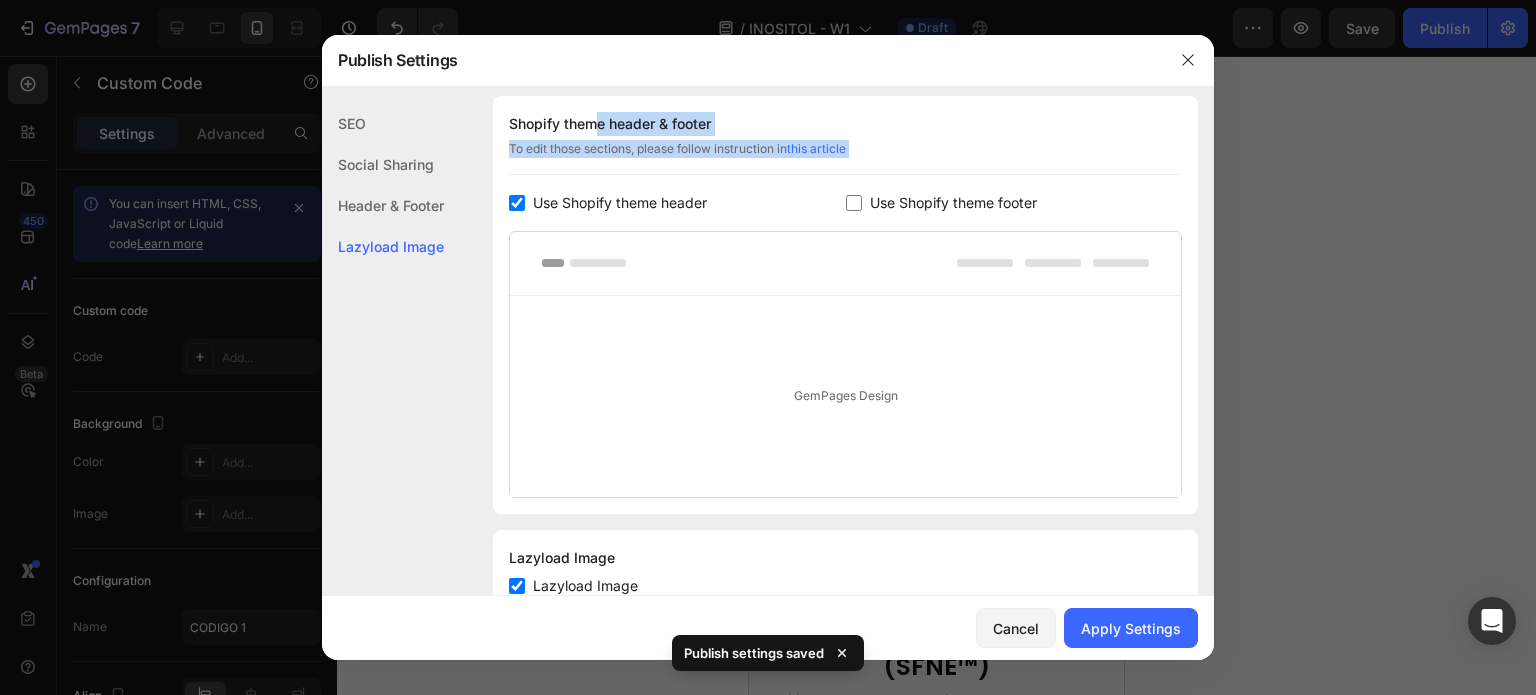 click on "Use Shopify theme header" at bounding box center [620, 203] 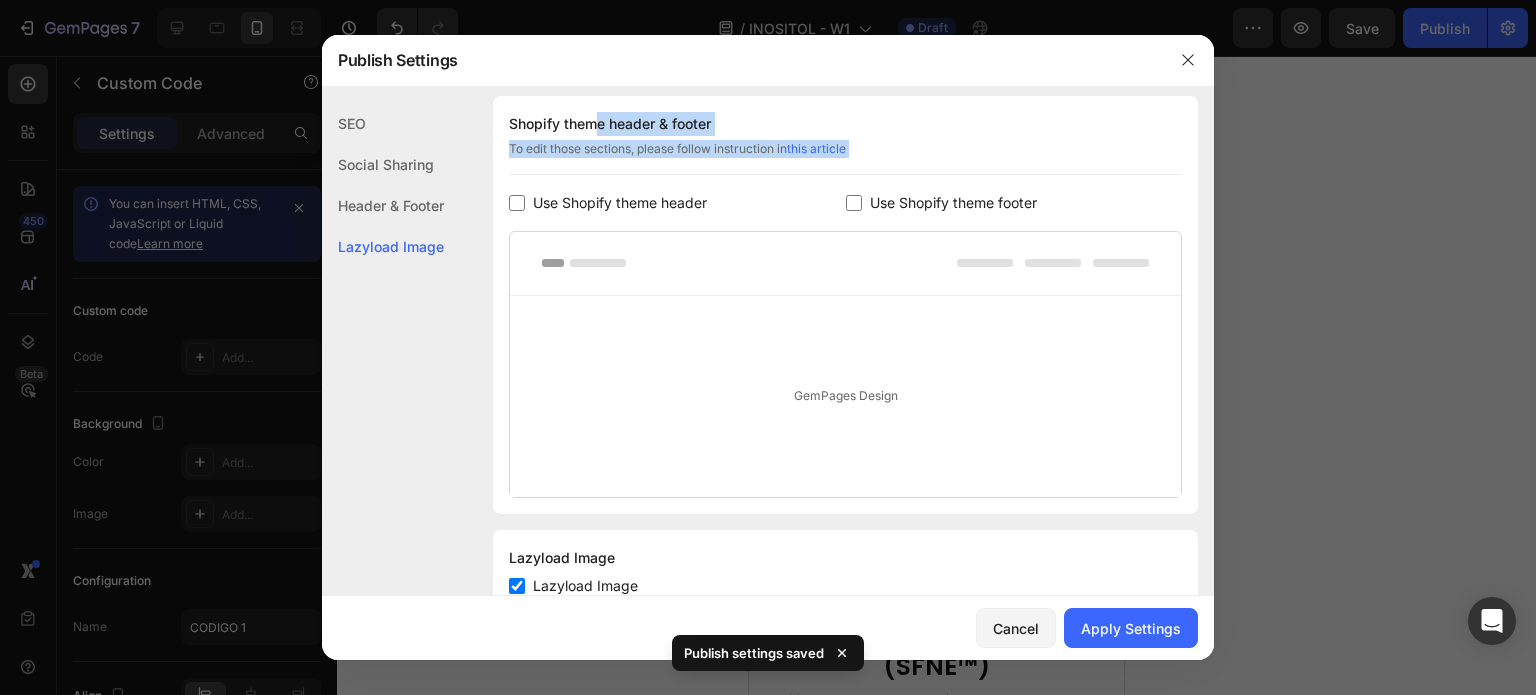 checkbox on "false" 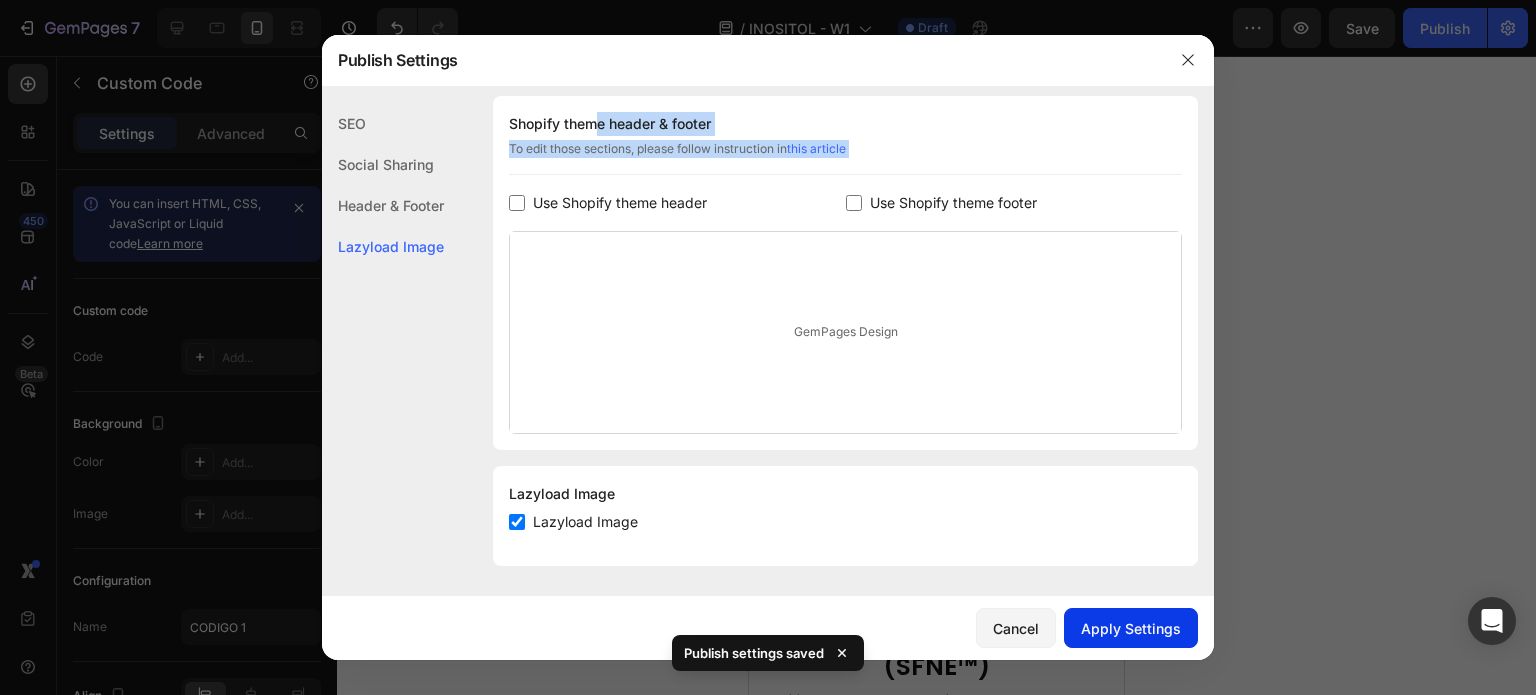 click on "Apply Settings" at bounding box center [1131, 628] 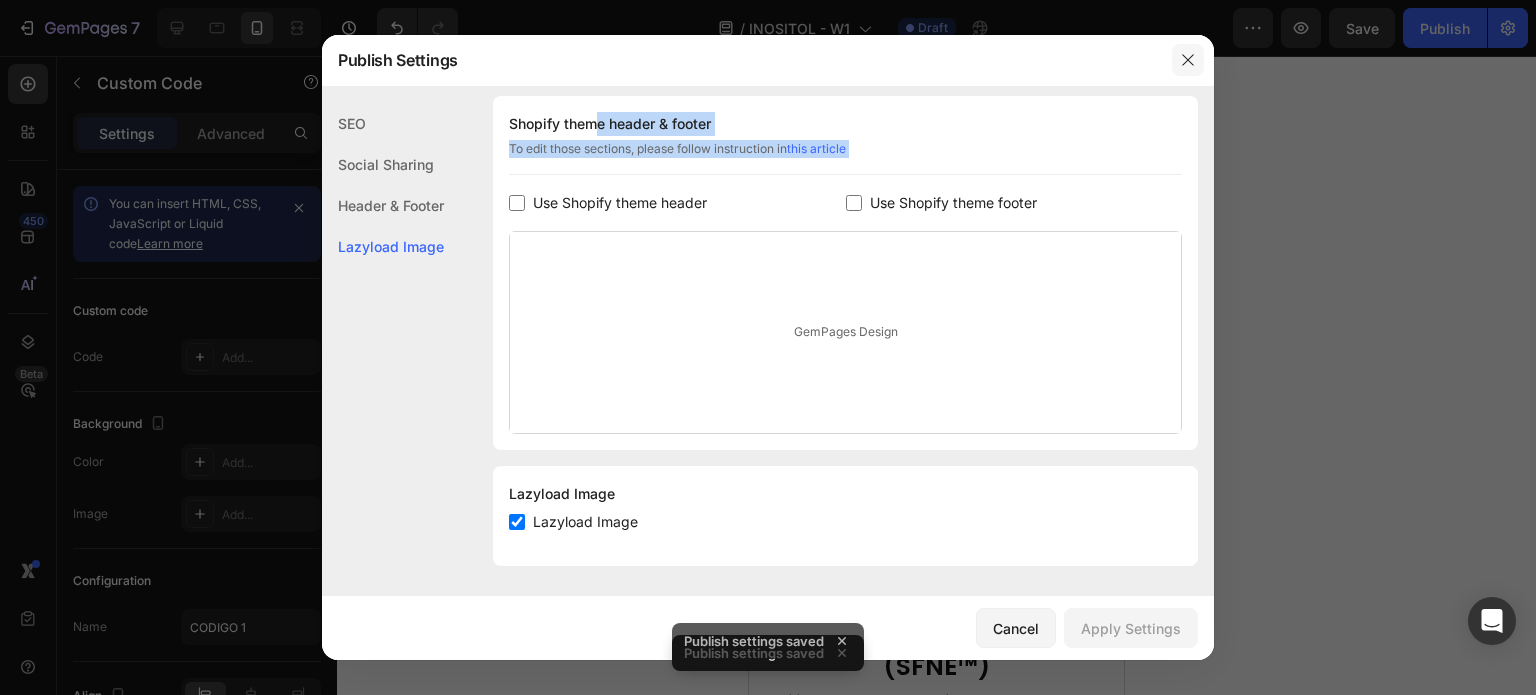 click 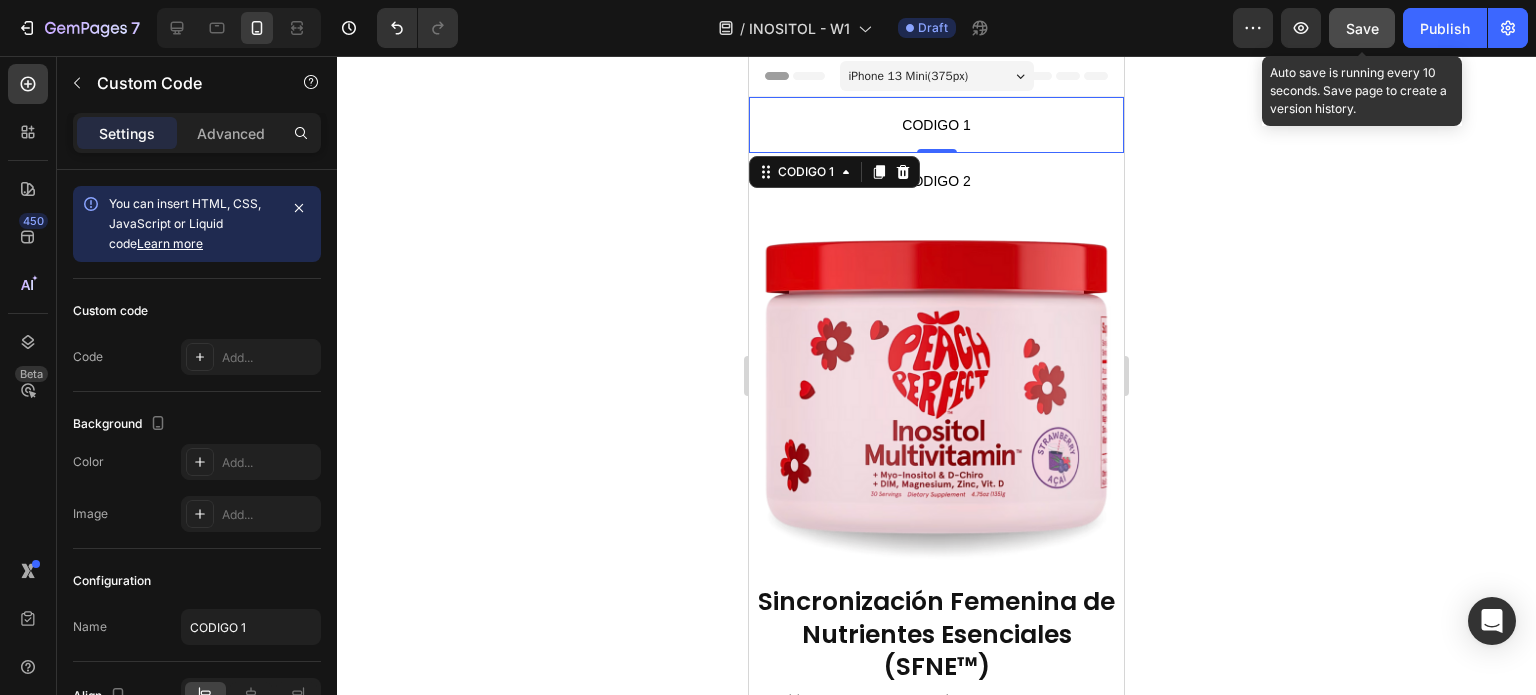 click on "Save" 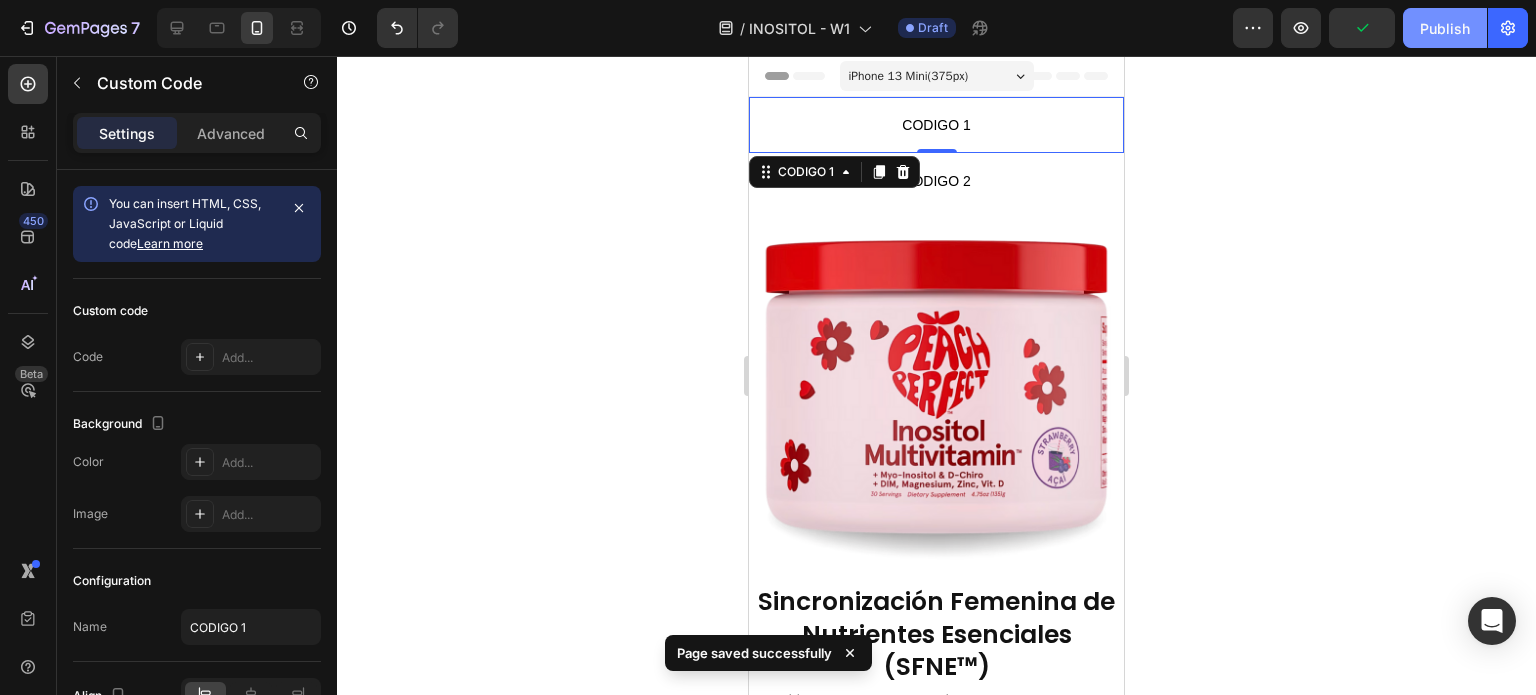 click on "Publish" at bounding box center (1445, 28) 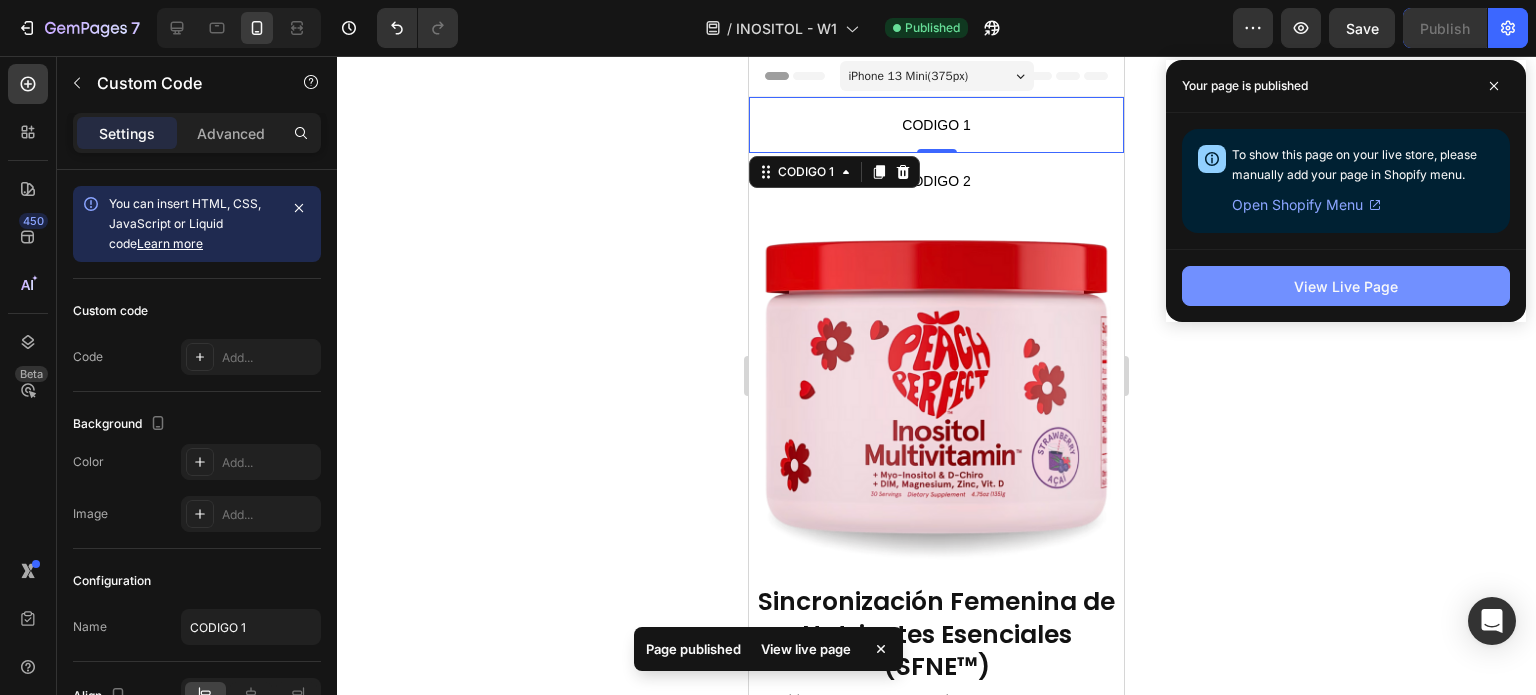click on "View Live Page" at bounding box center (1346, 286) 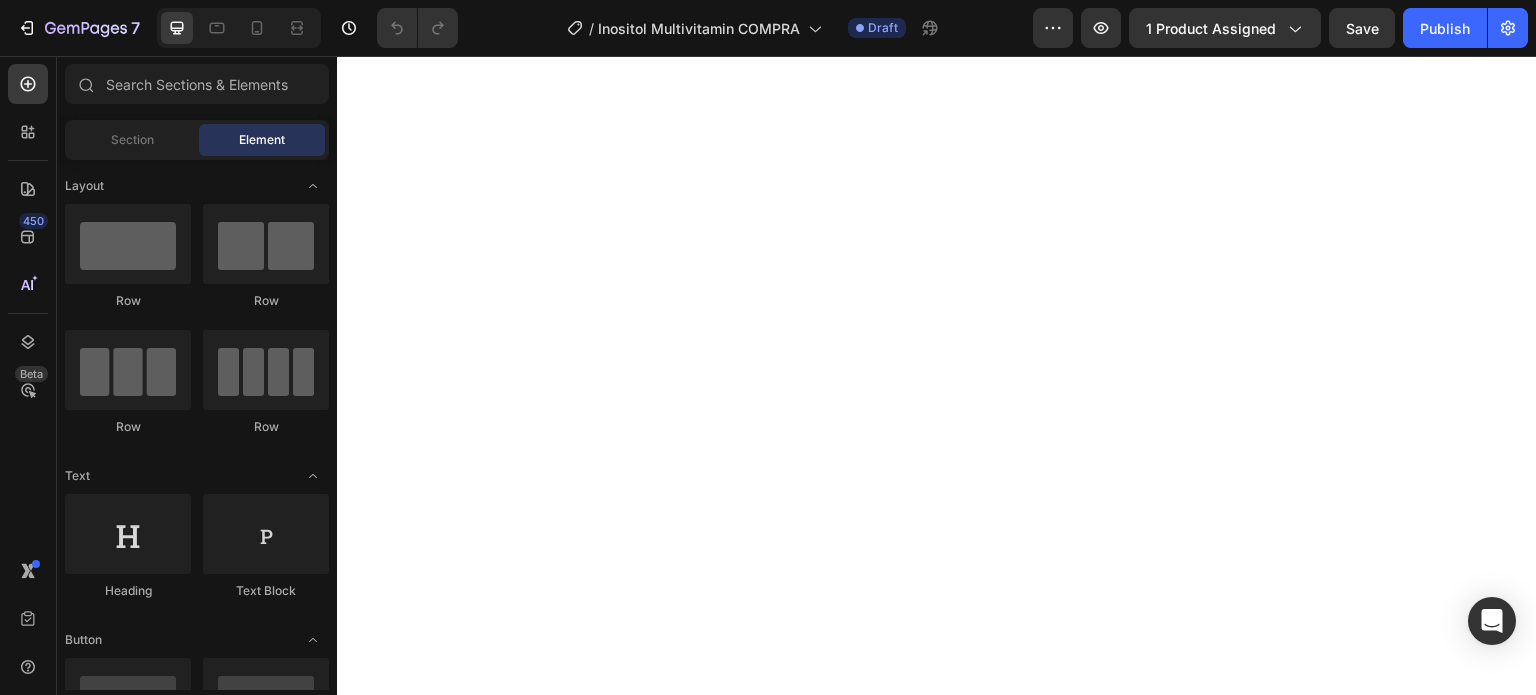 scroll, scrollTop: 0, scrollLeft: 0, axis: both 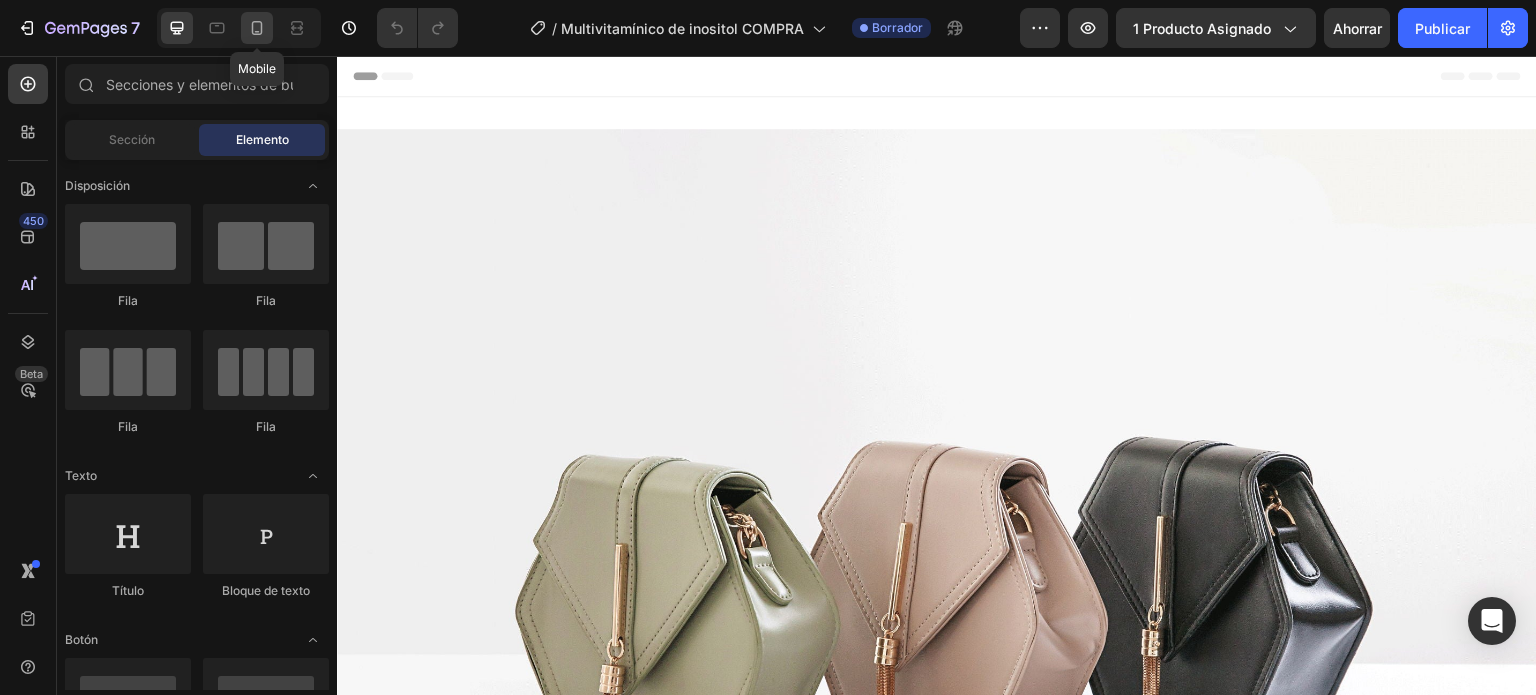 click 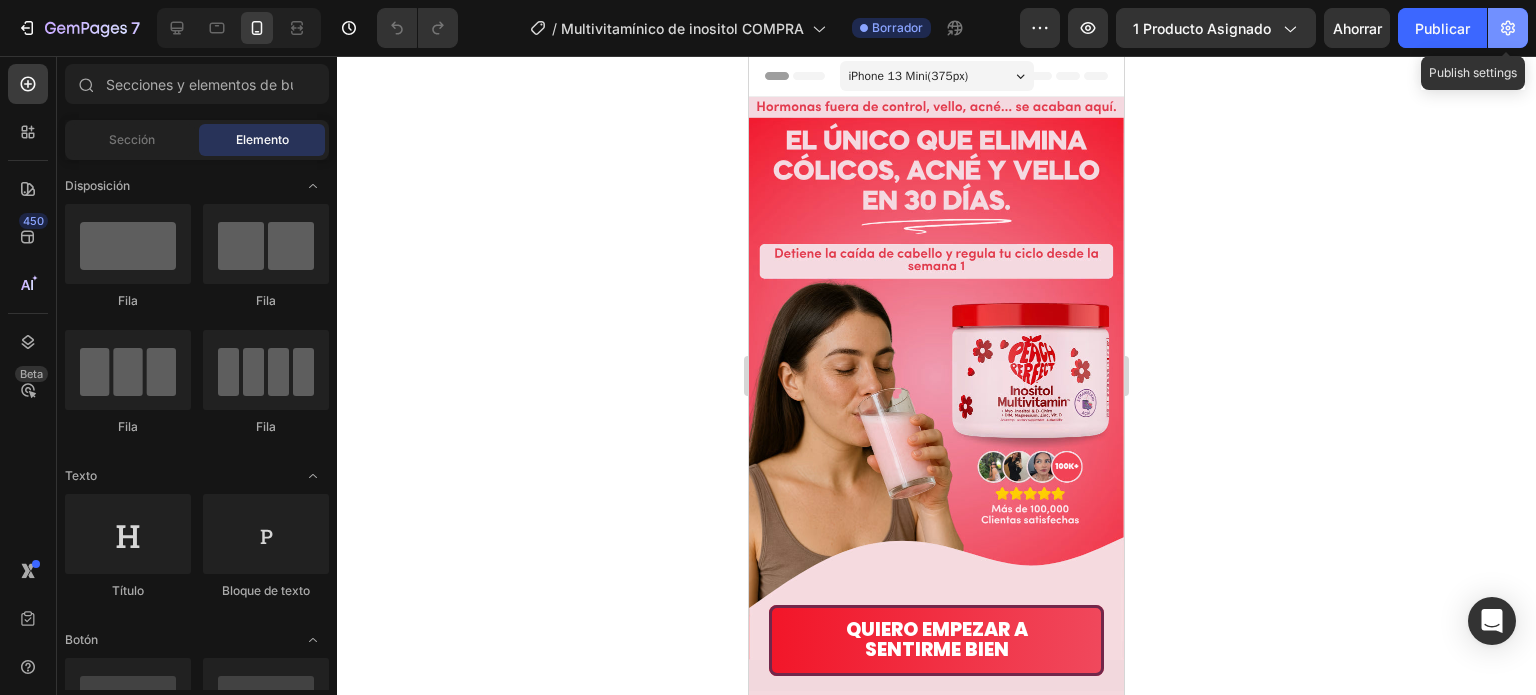 click 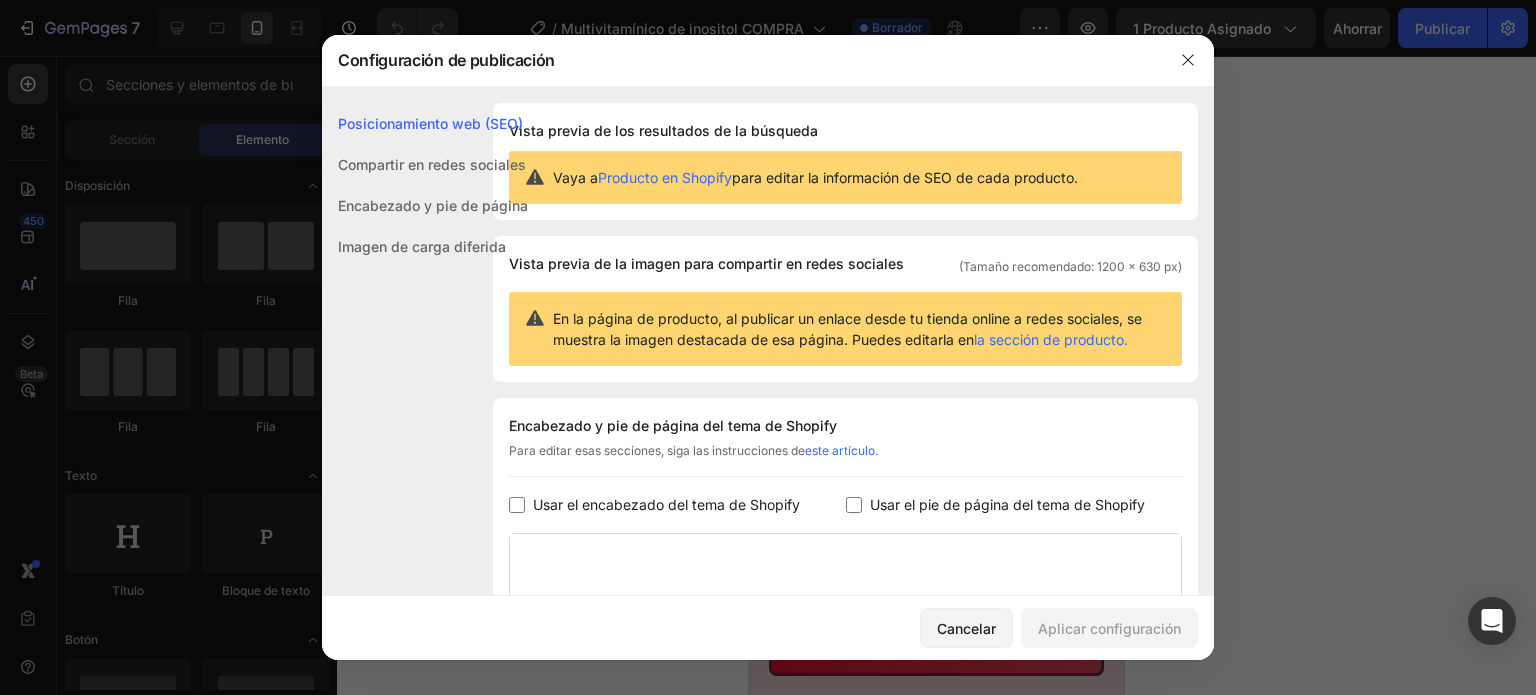 drag, startPoint x: 861, startPoint y: 508, endPoint x: 828, endPoint y: 506, distance: 33.06055 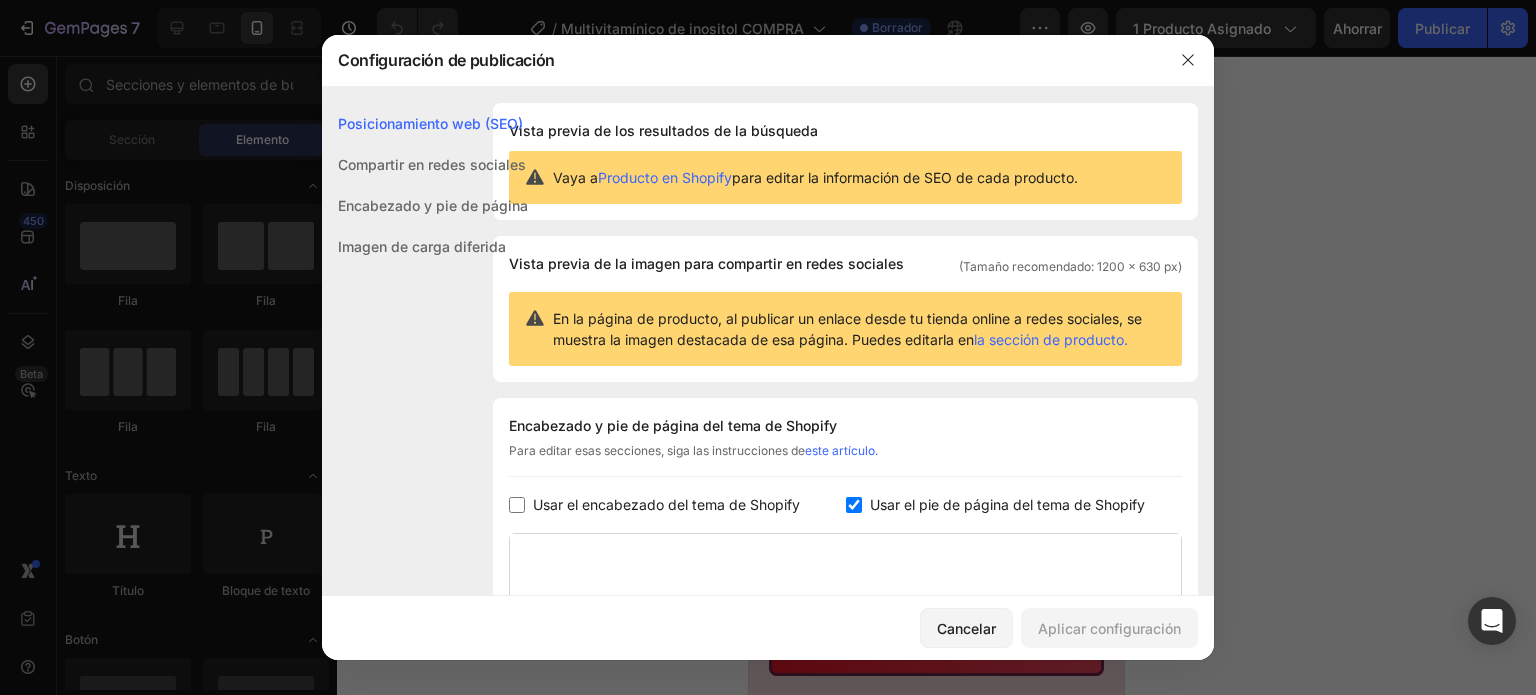 checkbox on "true" 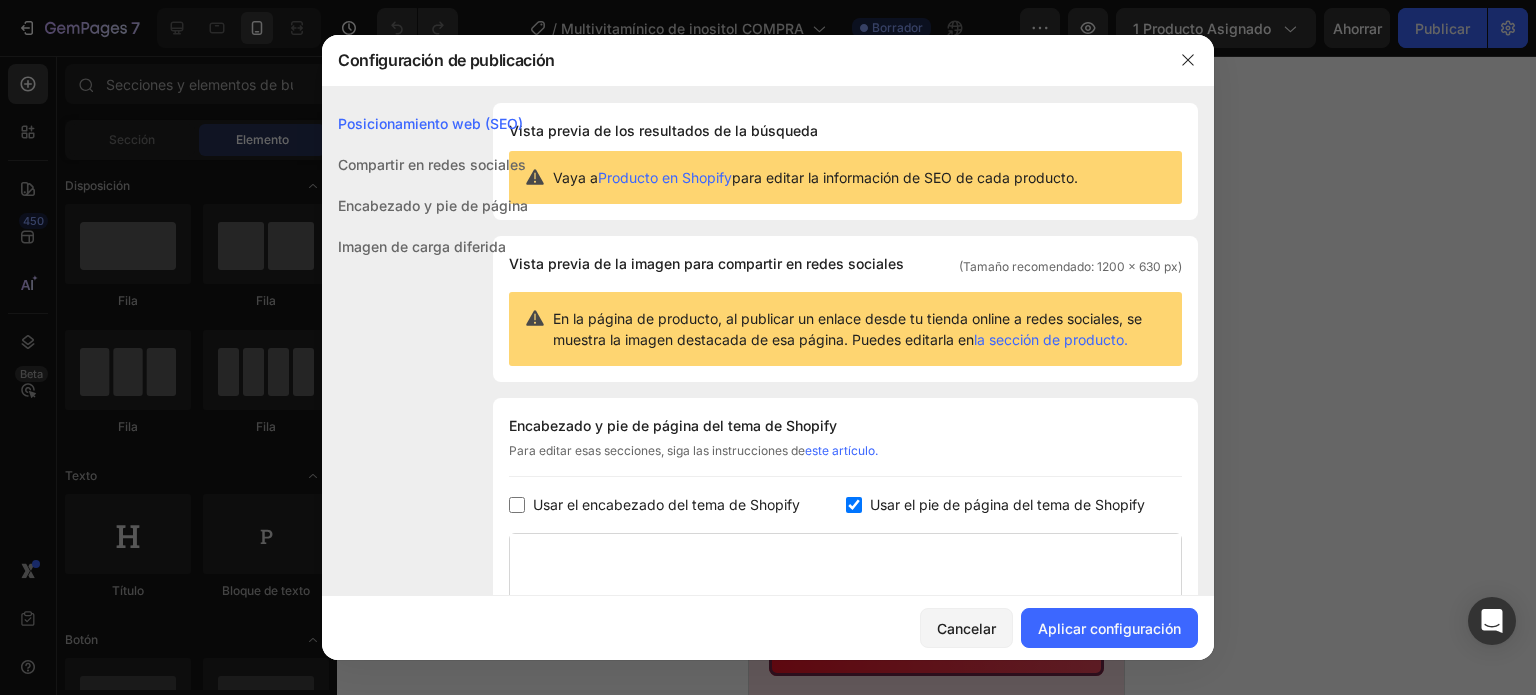 click on "Usar el encabezado del tema de Shopify" at bounding box center [666, 504] 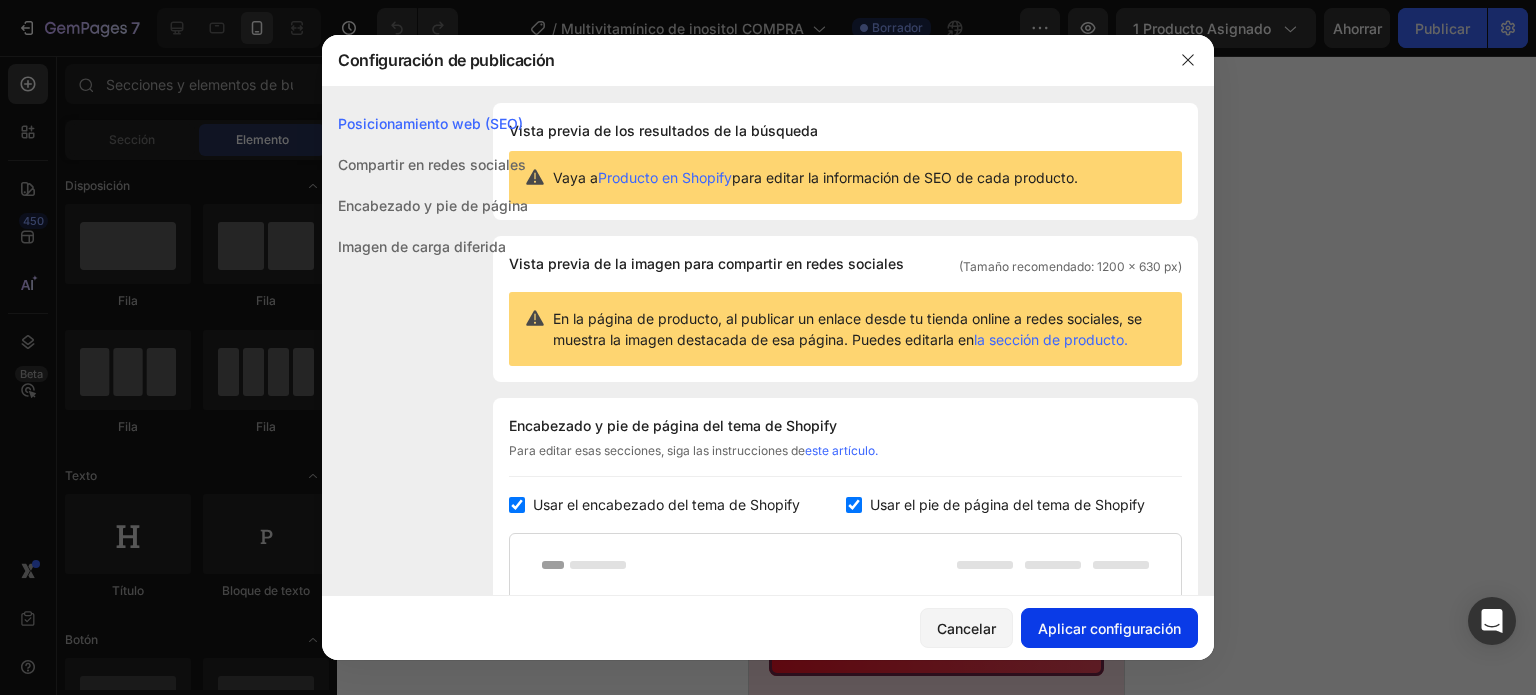 click on "Aplicar configuración" at bounding box center [1109, 628] 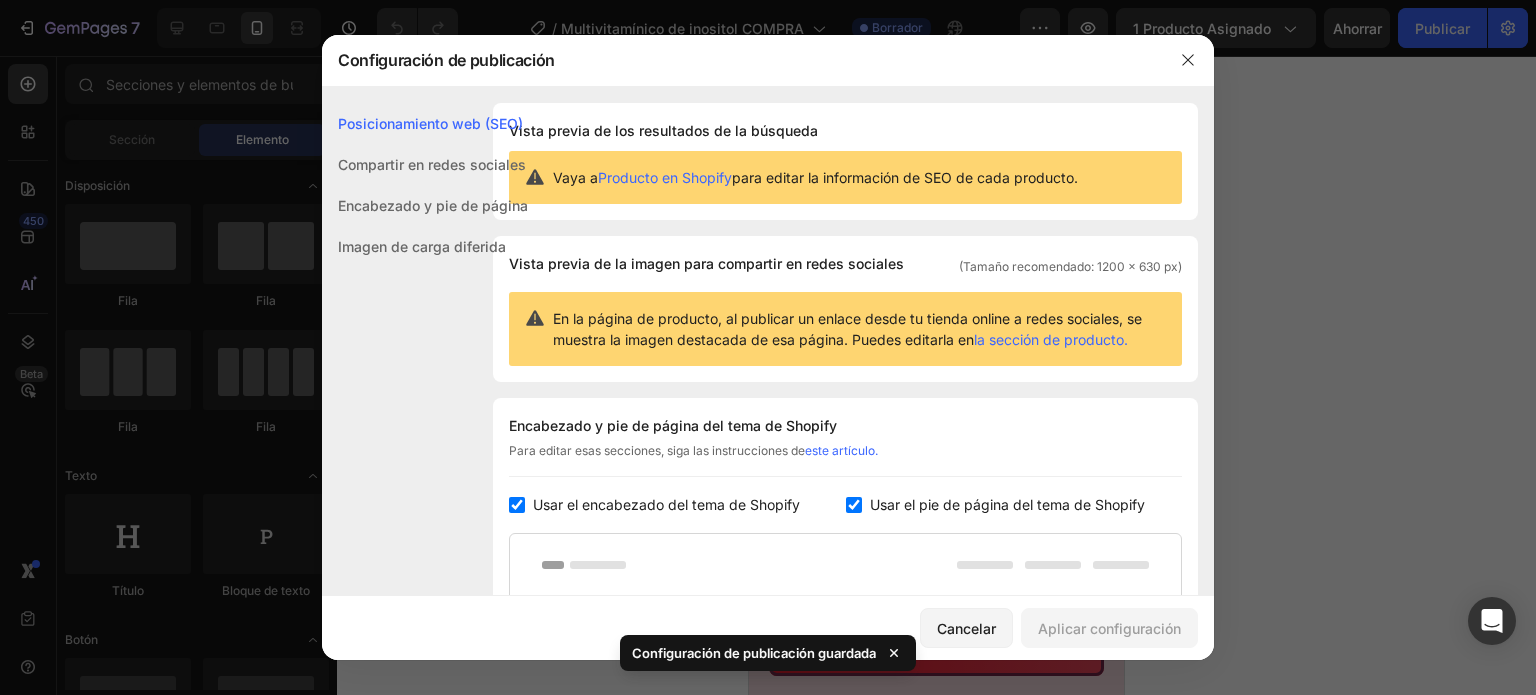click on "Usar el encabezado del tema de Shopify" at bounding box center [666, 504] 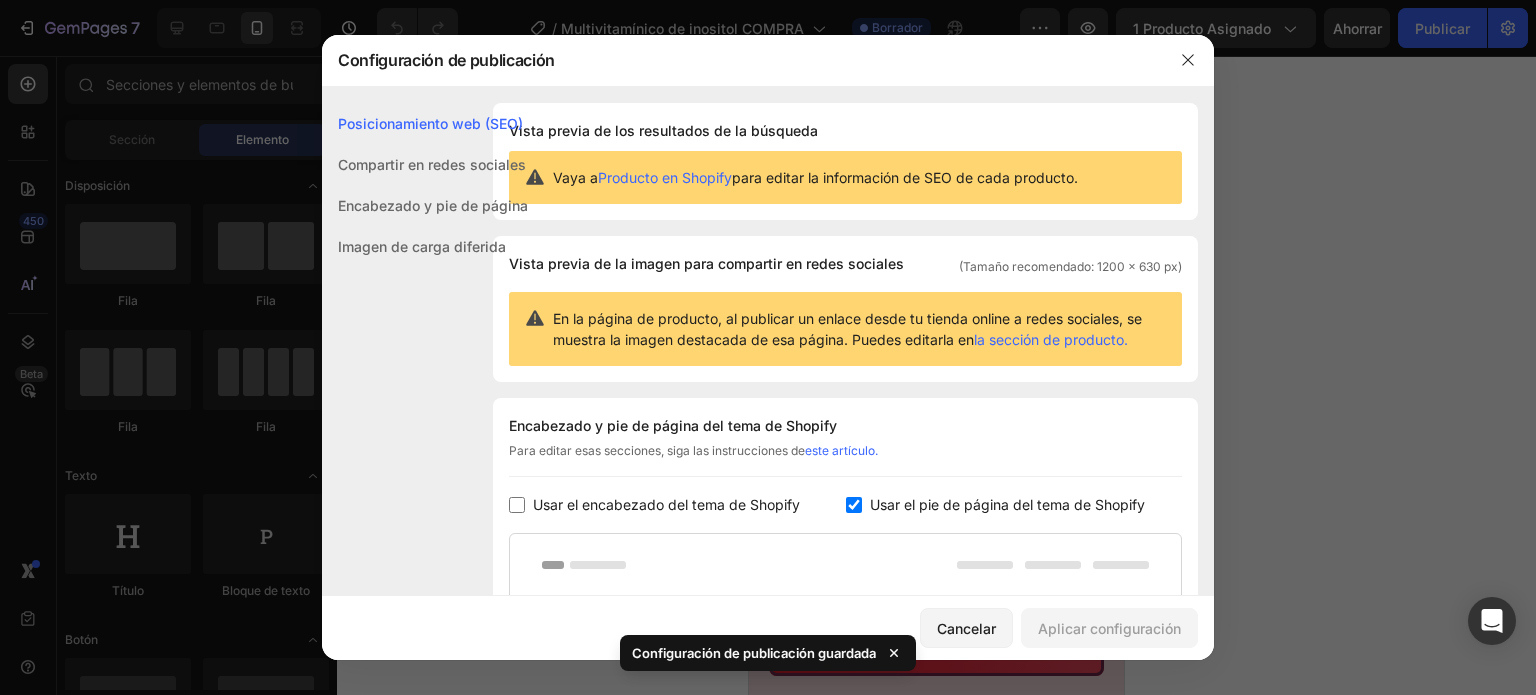 checkbox on "false" 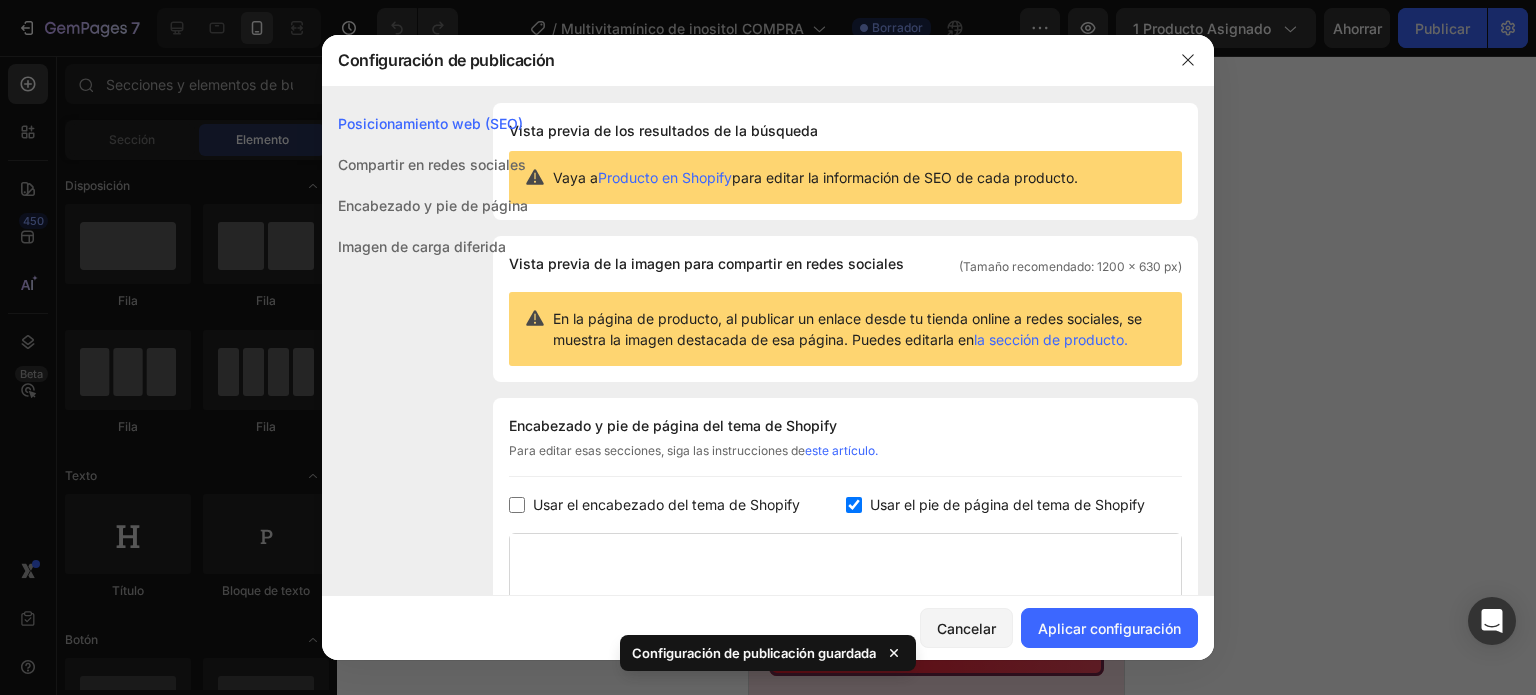 click at bounding box center [854, 505] 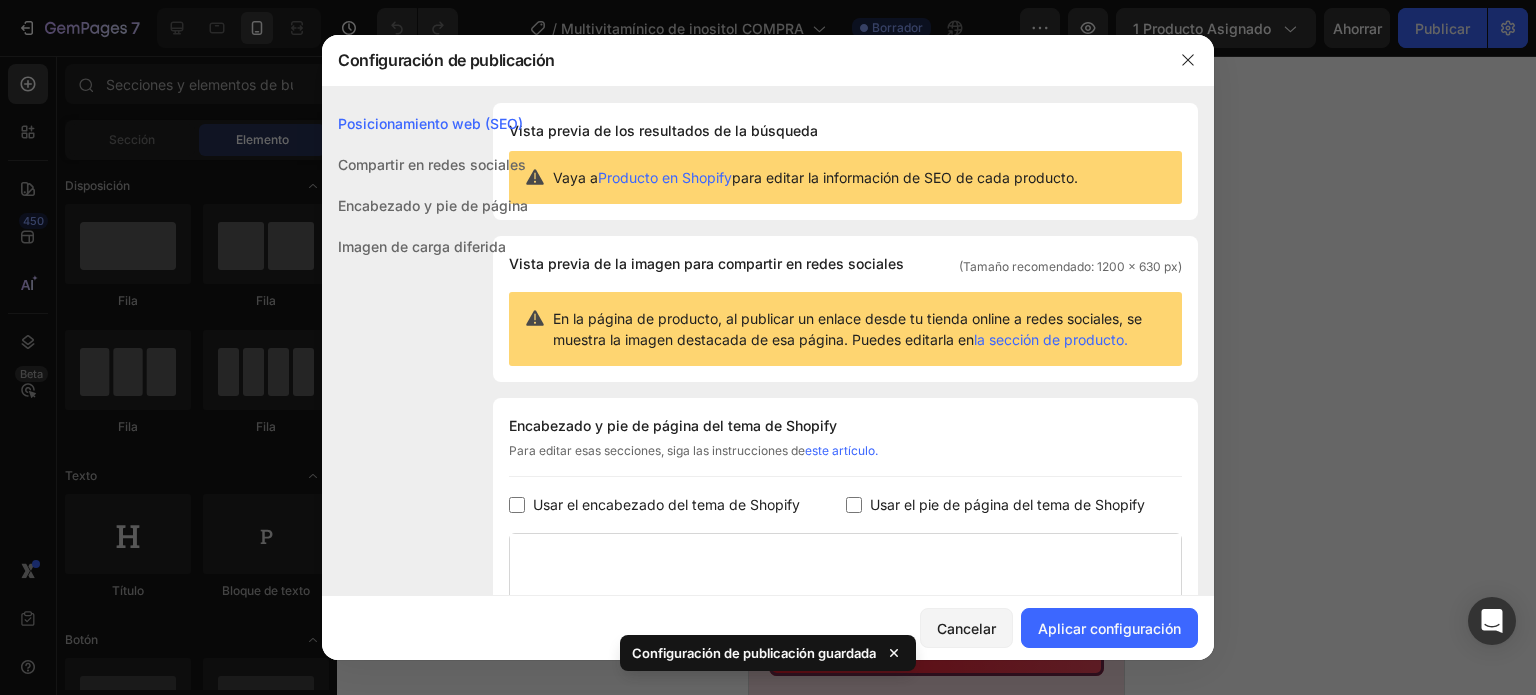 checkbox on "false" 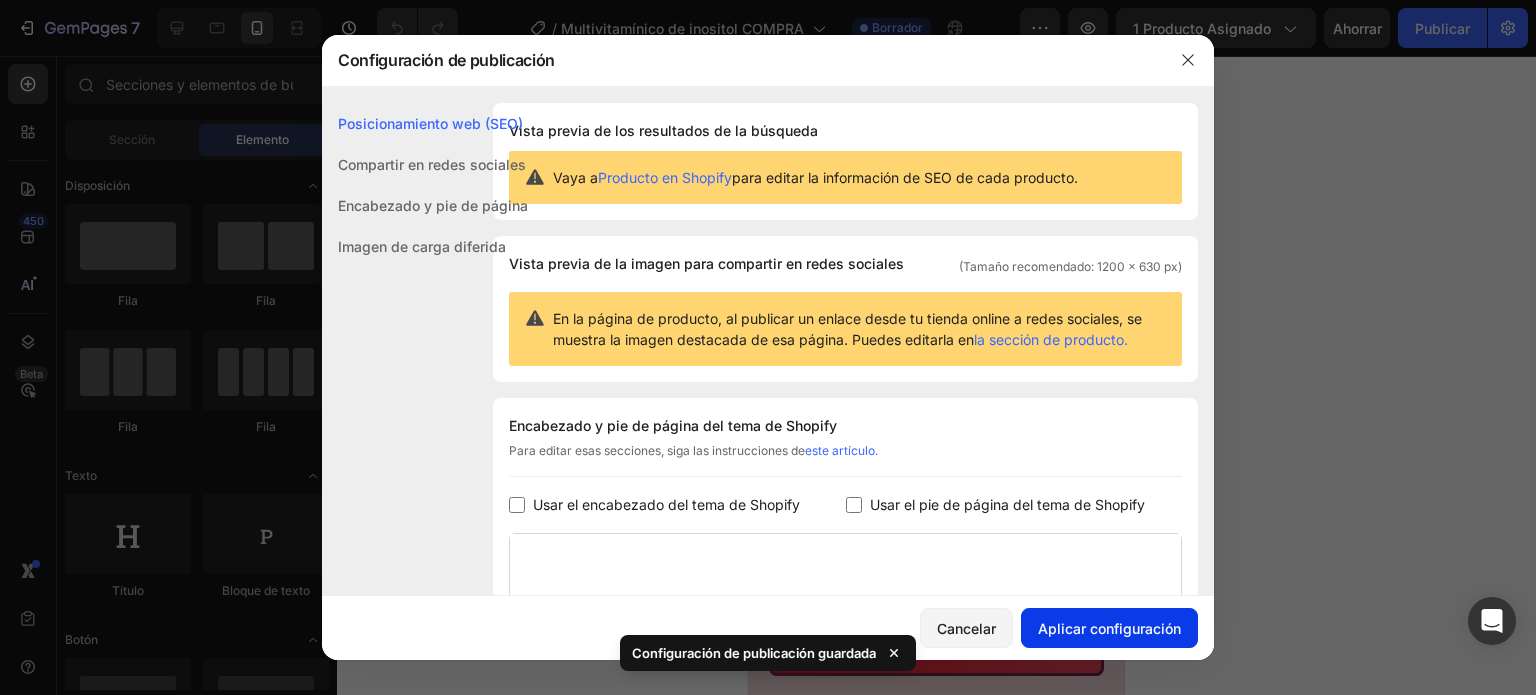 click on "Aplicar configuración" at bounding box center [1109, 628] 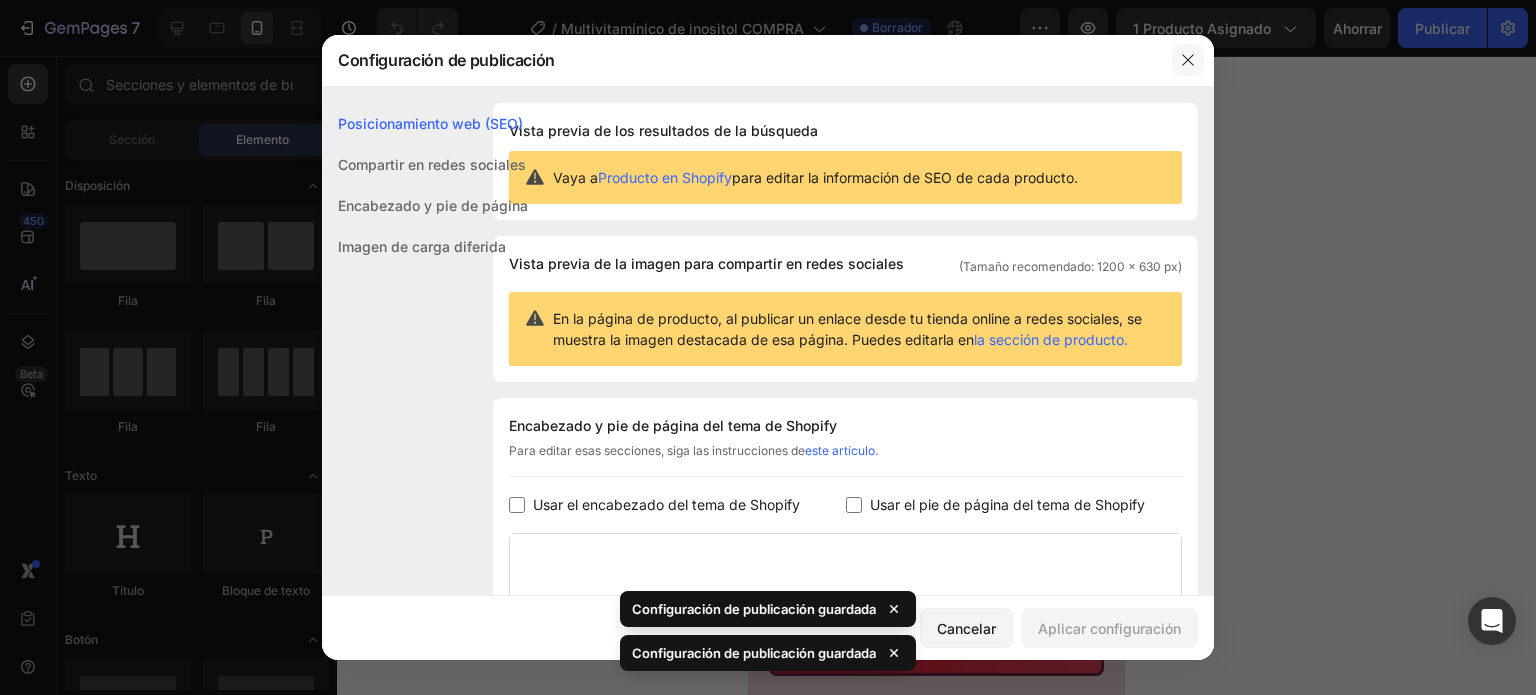 click 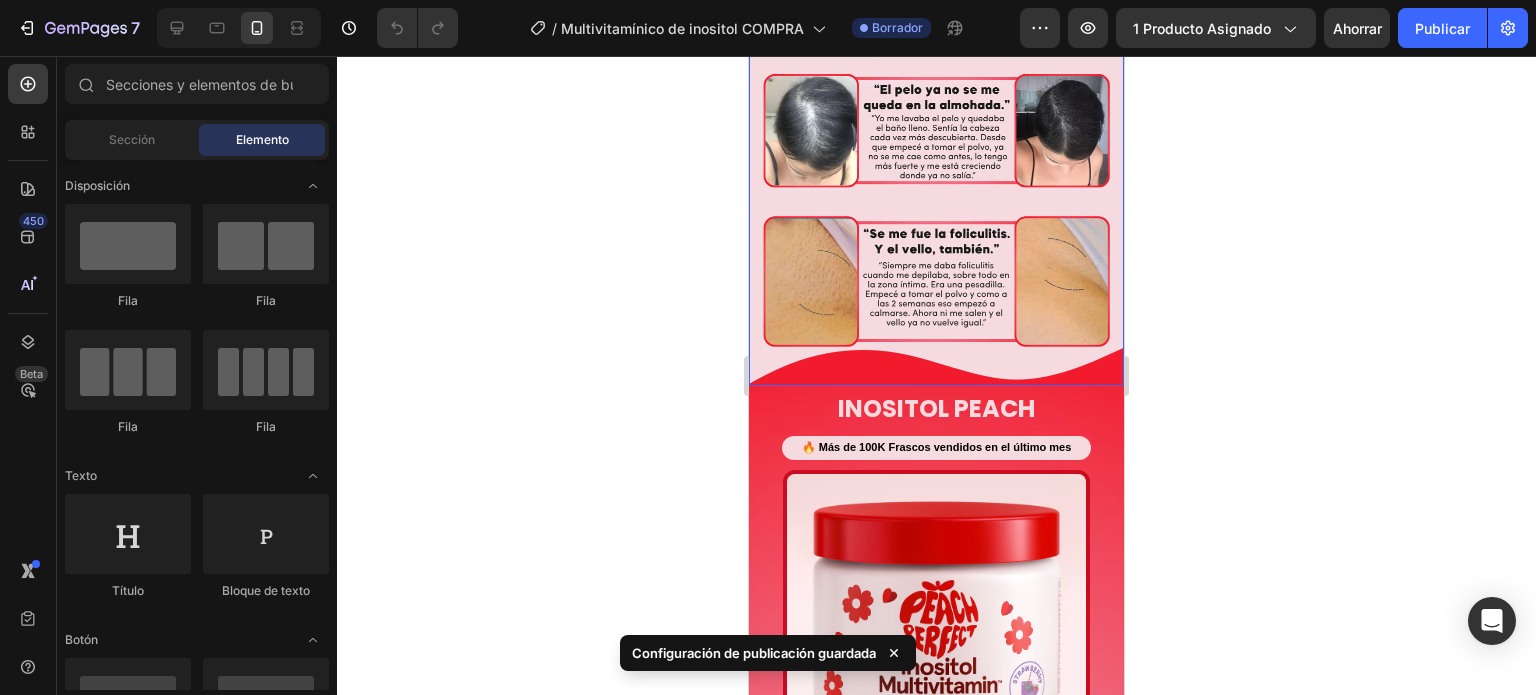 scroll, scrollTop: 900, scrollLeft: 0, axis: vertical 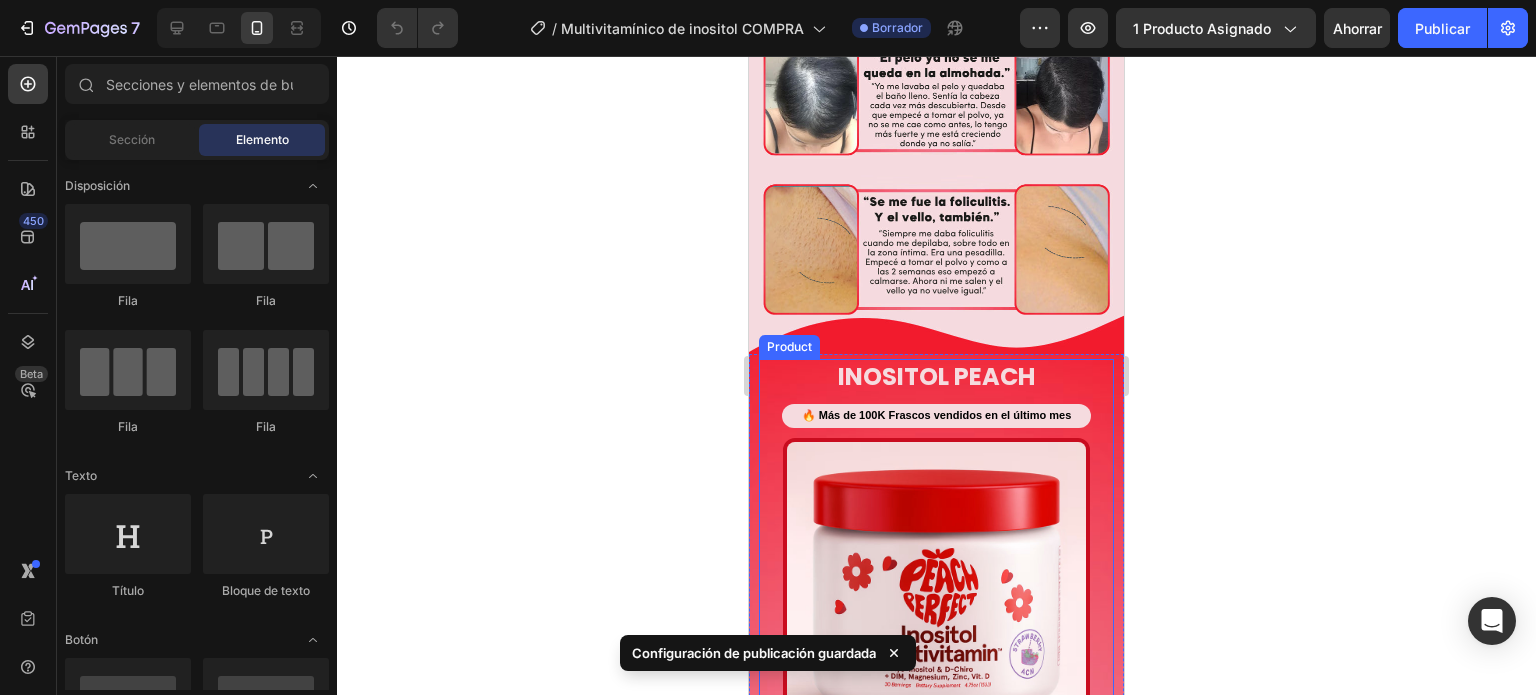 click on "INOSITOL PEACH Product Title 🔥 Más de 100K Frascos vendidos en el último mes Text Block Image" at bounding box center (936, 559) 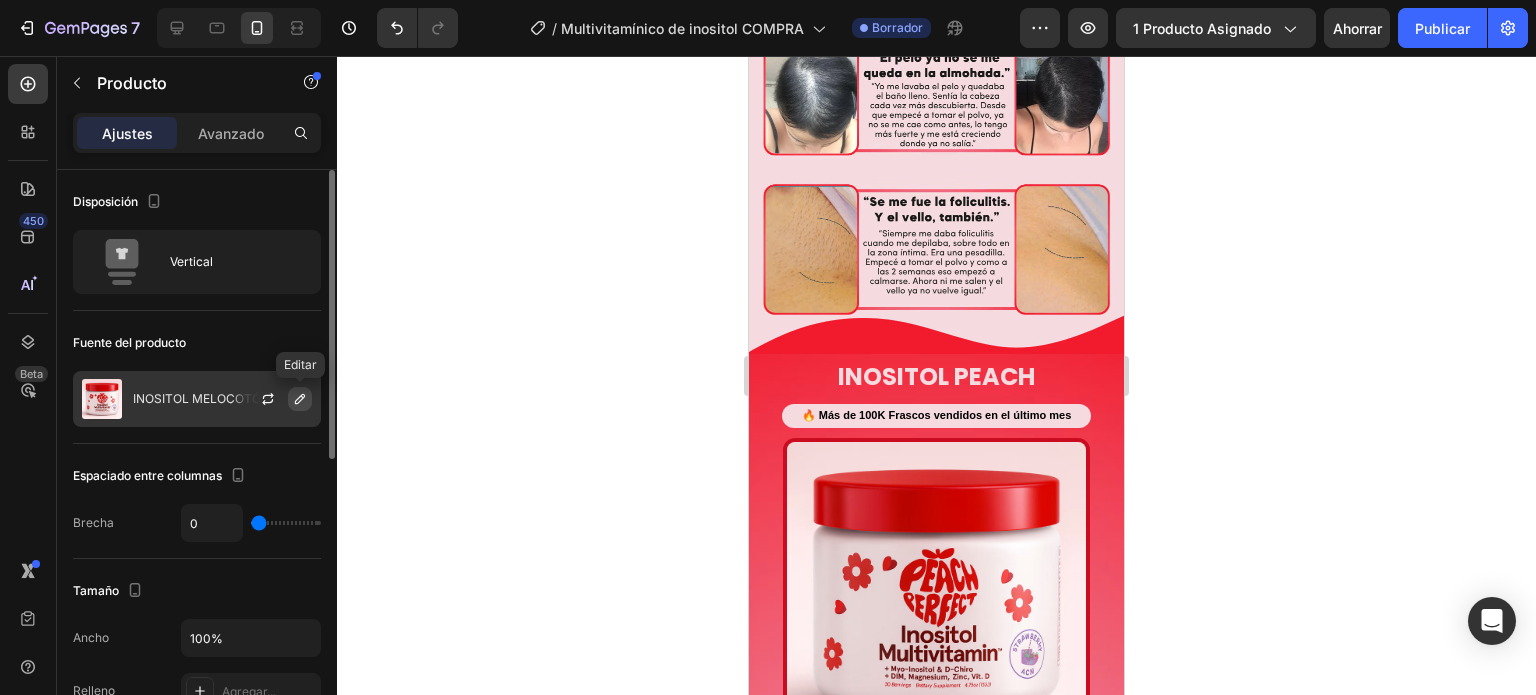 click 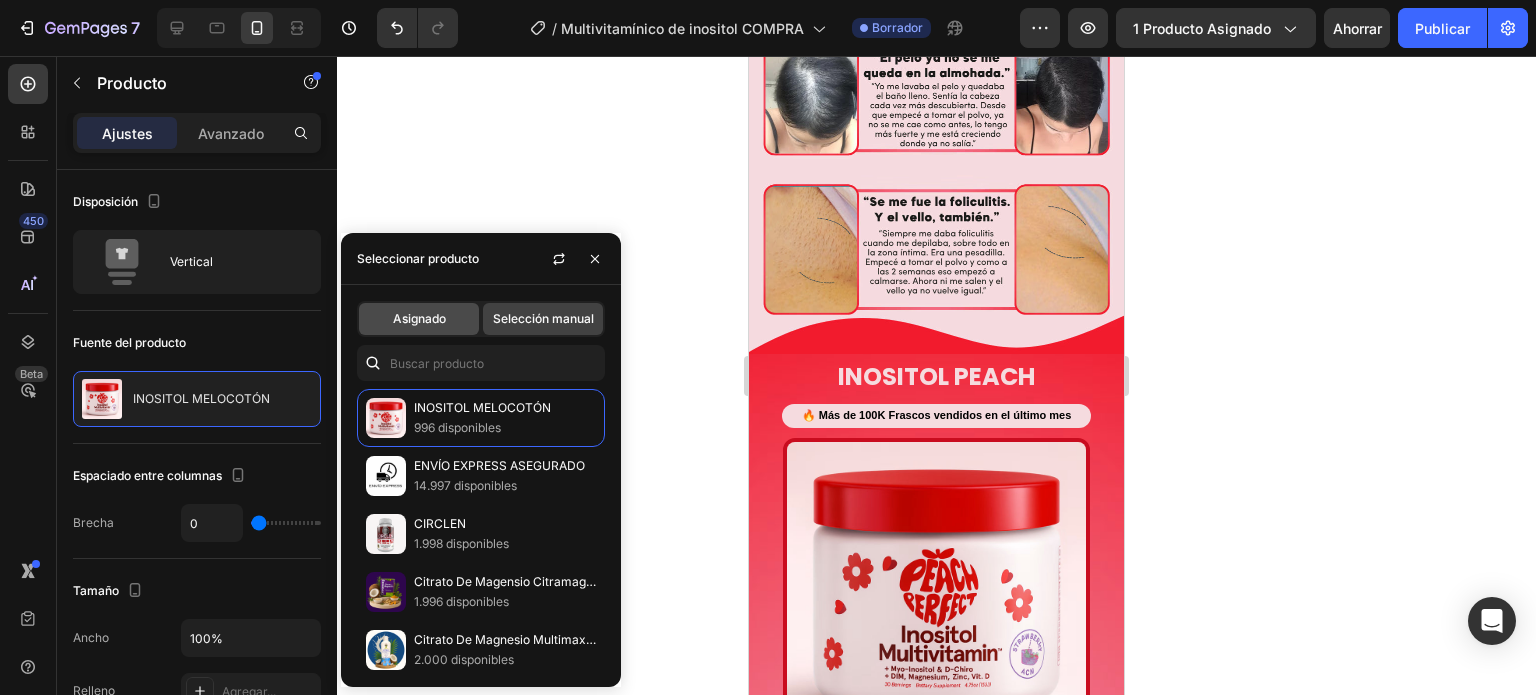 click on "Asignado" at bounding box center [419, 318] 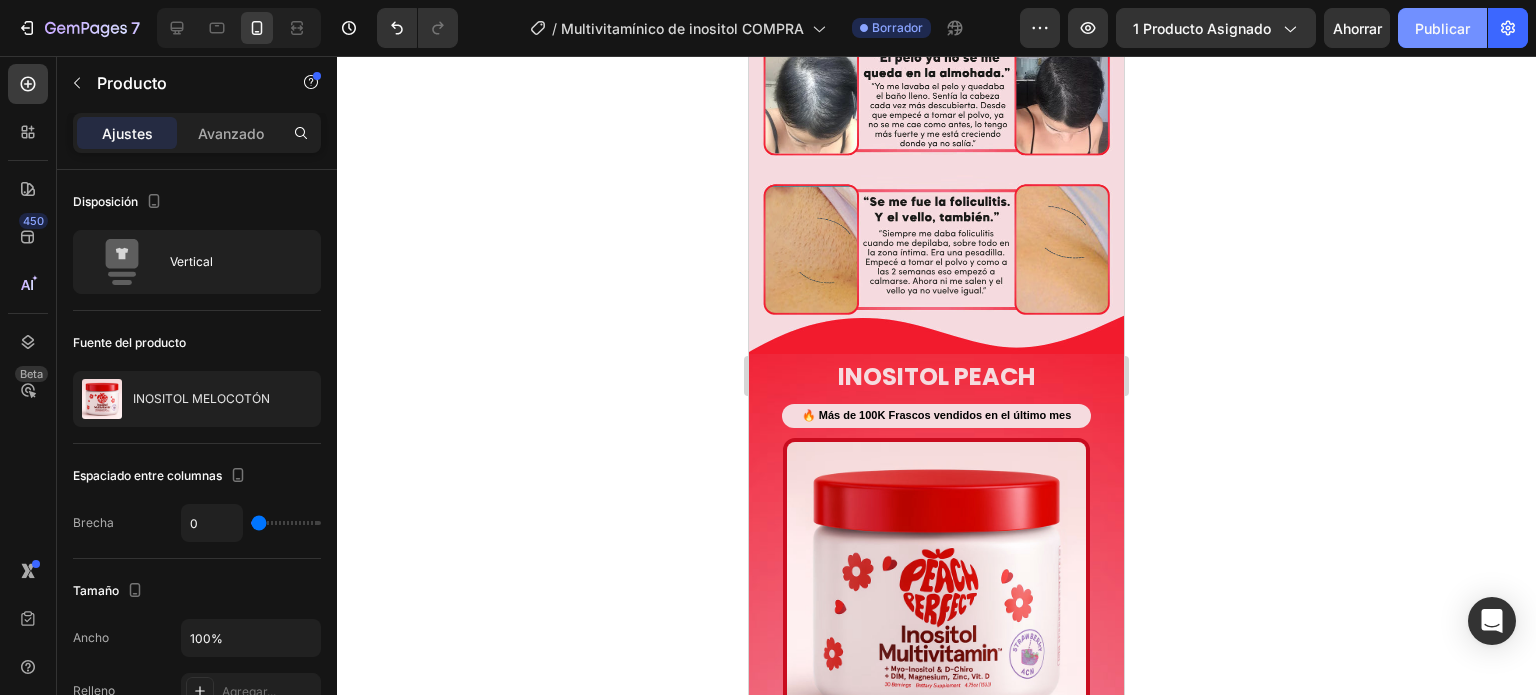 click on "Publicar" at bounding box center [1442, 28] 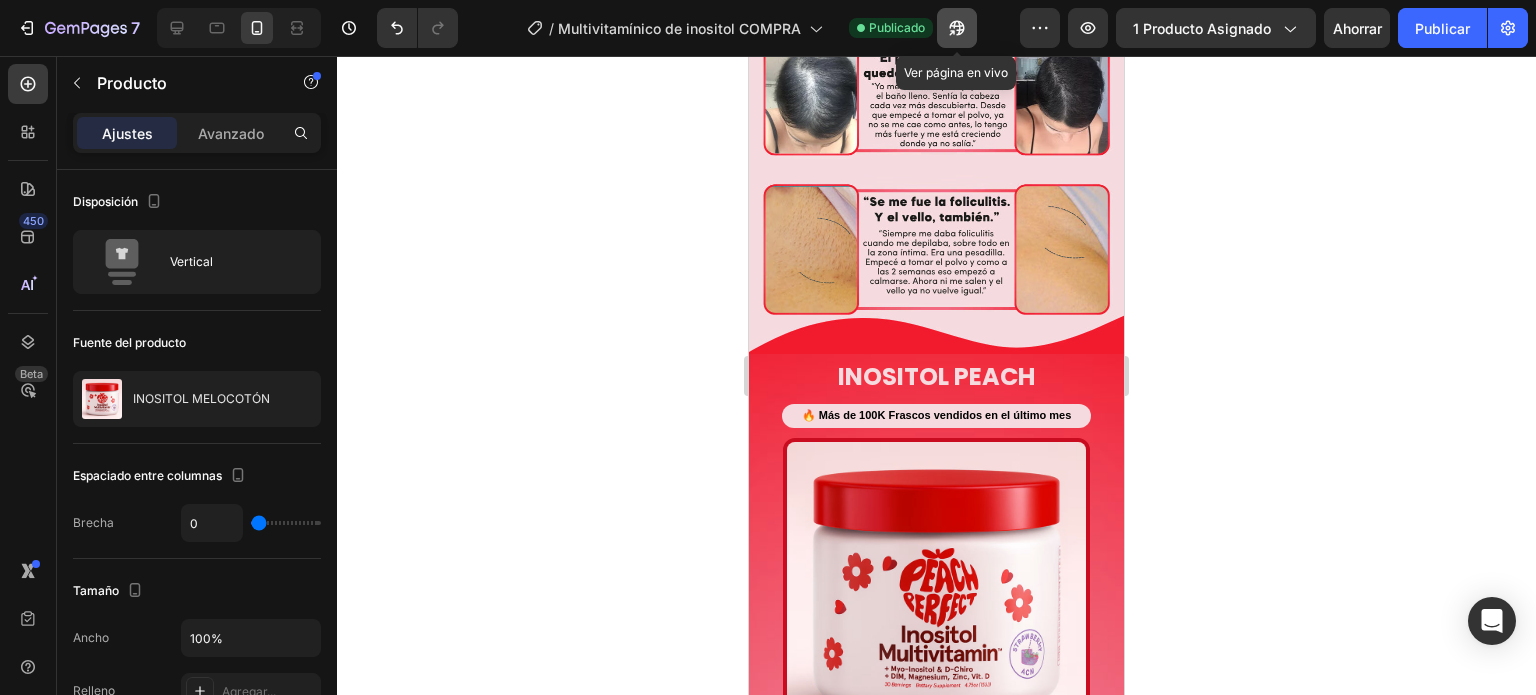 click 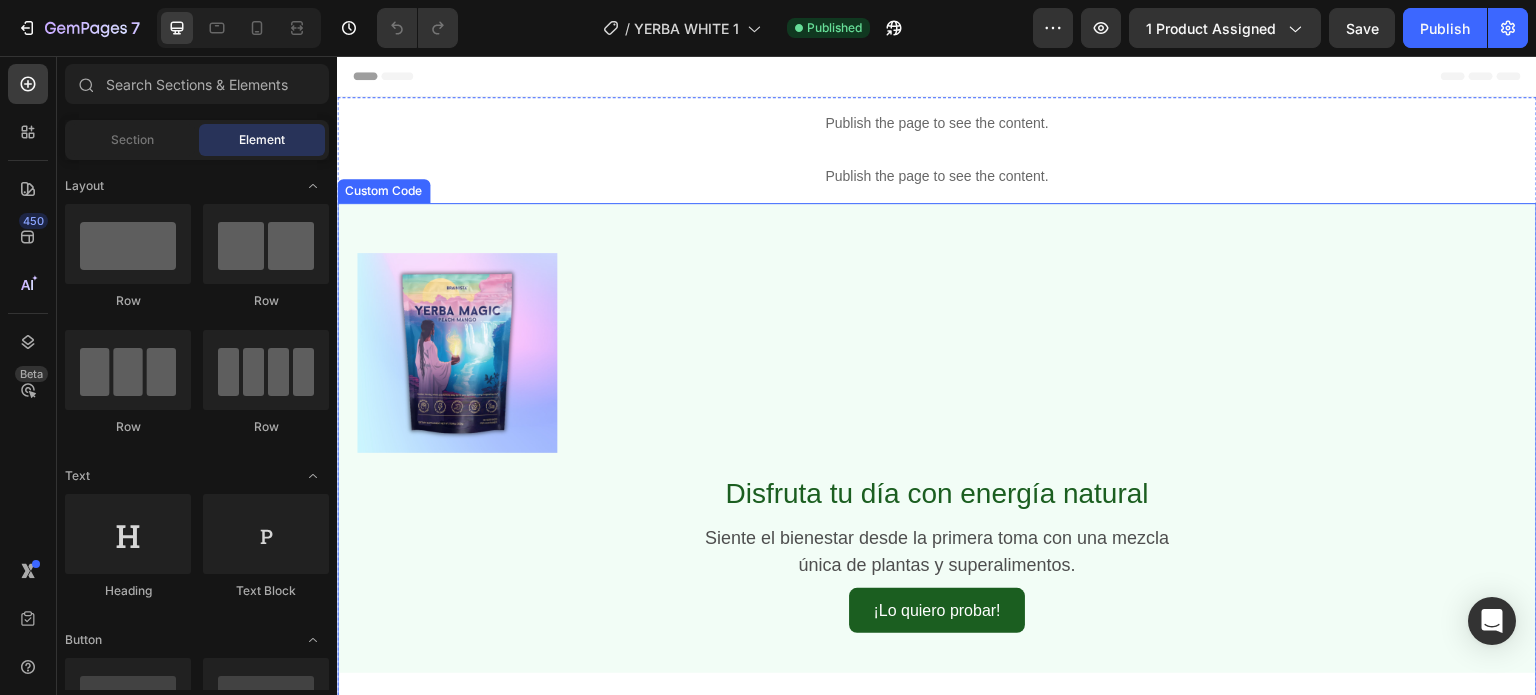scroll, scrollTop: 0, scrollLeft: 0, axis: both 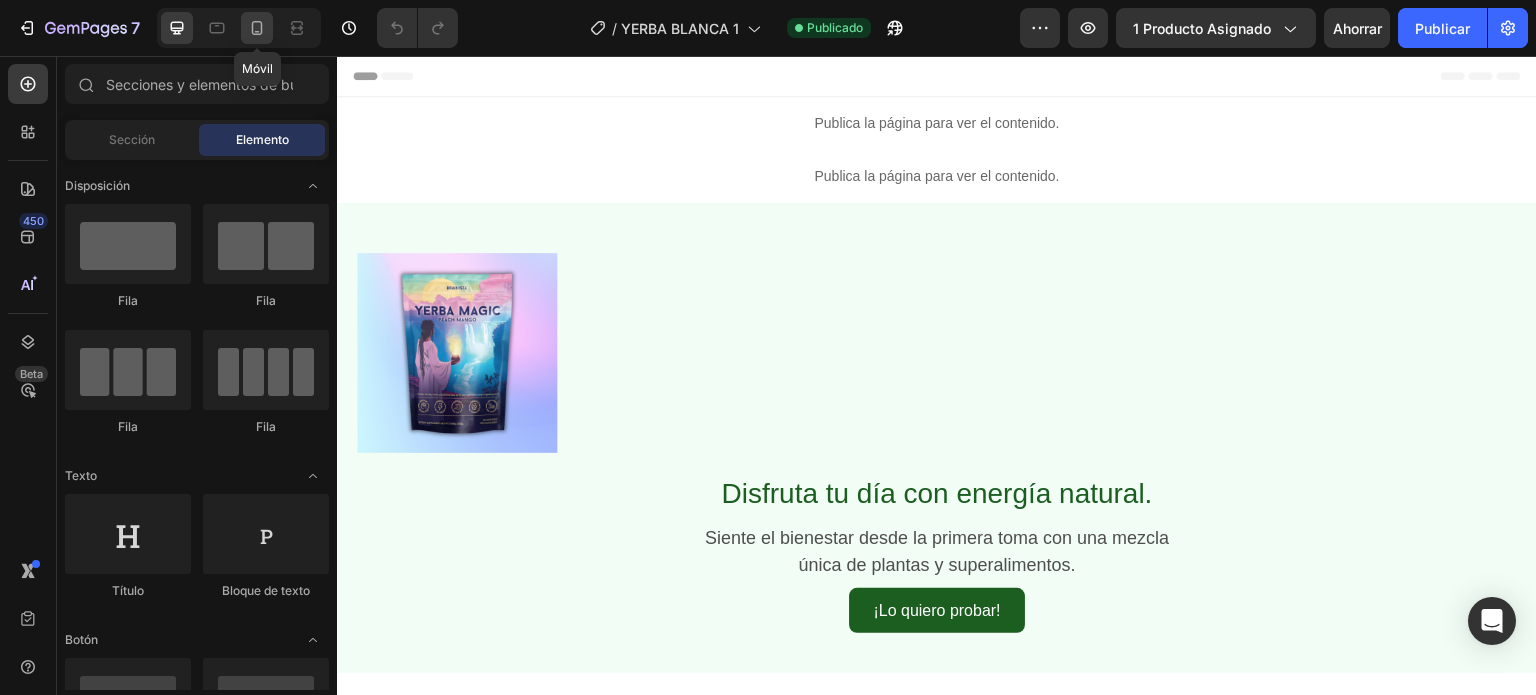 click 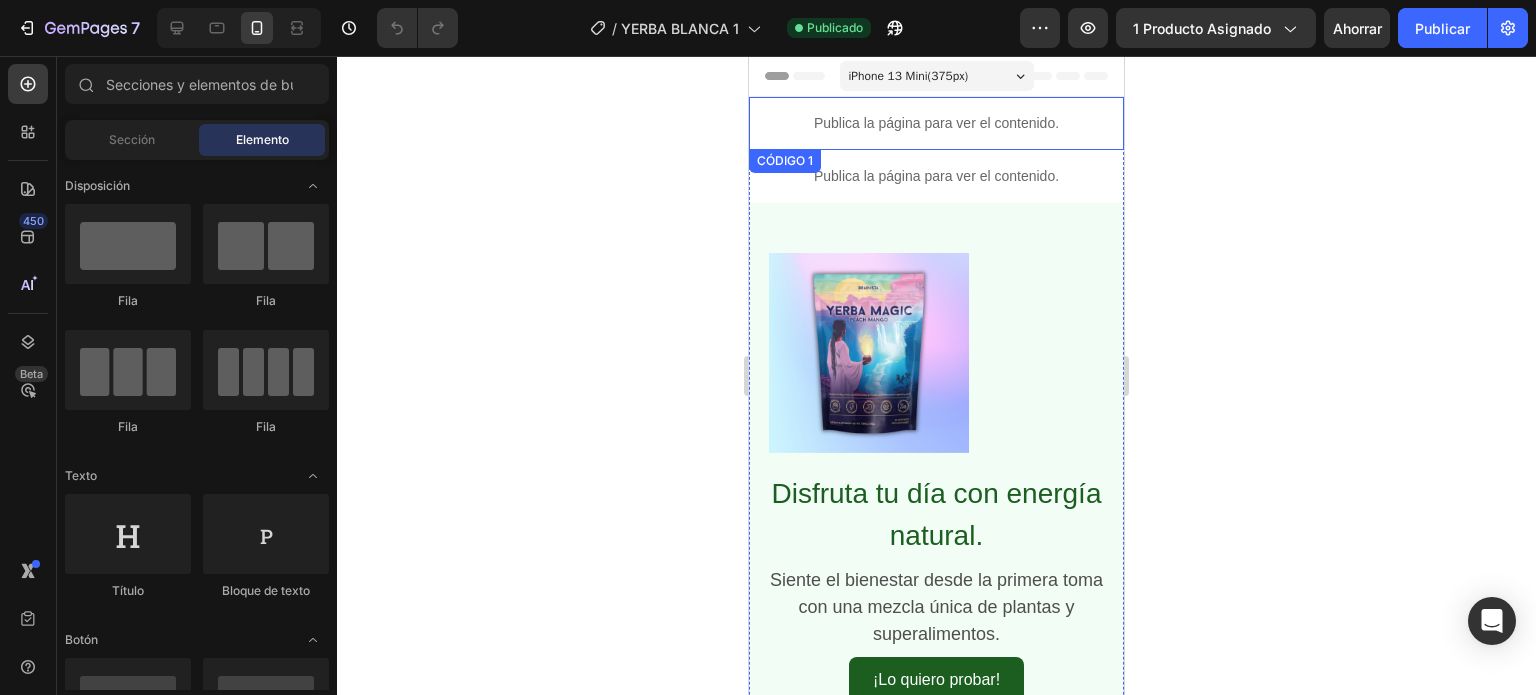 click on "Publica la página para ver el contenido." at bounding box center (936, 123) 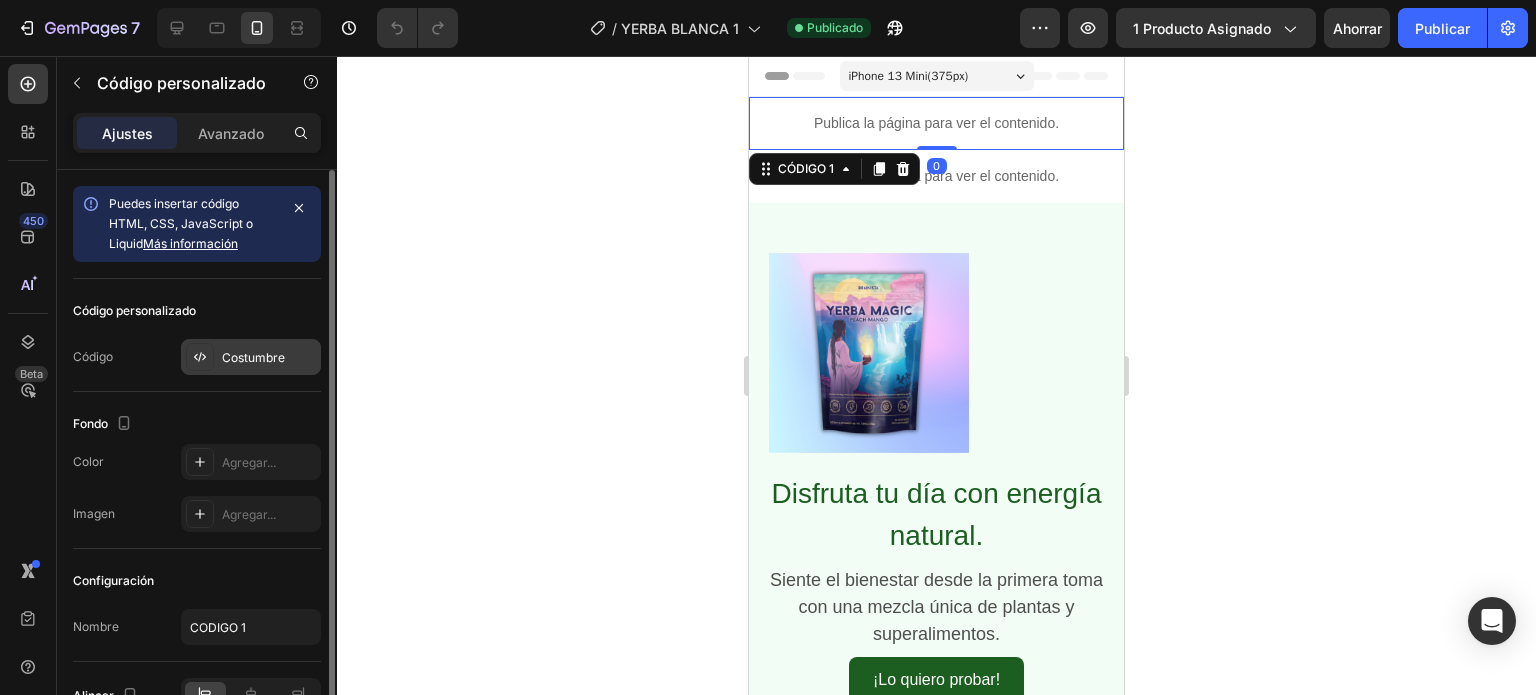click on "Costumbre" at bounding box center (253, 357) 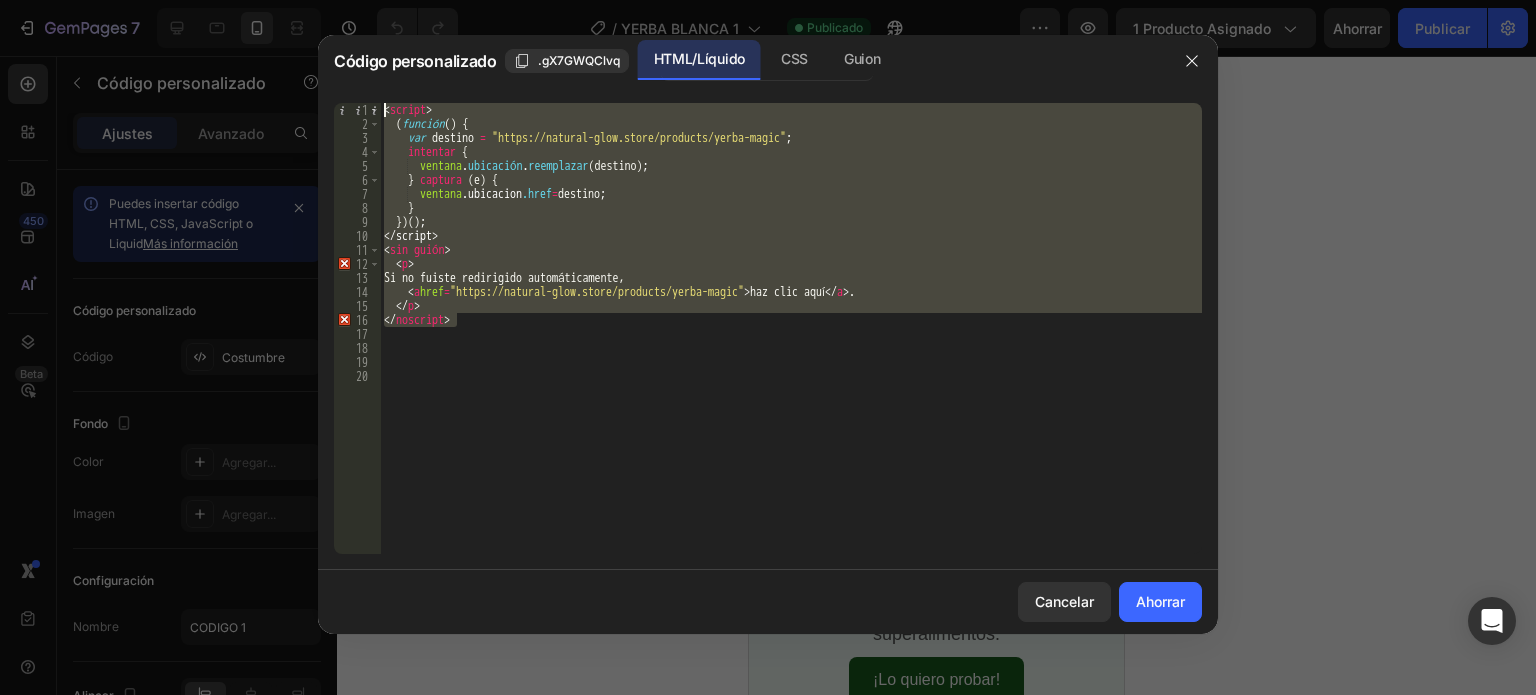 drag, startPoint x: 450, startPoint y: 314, endPoint x: 379, endPoint y: 89, distance: 235.93643 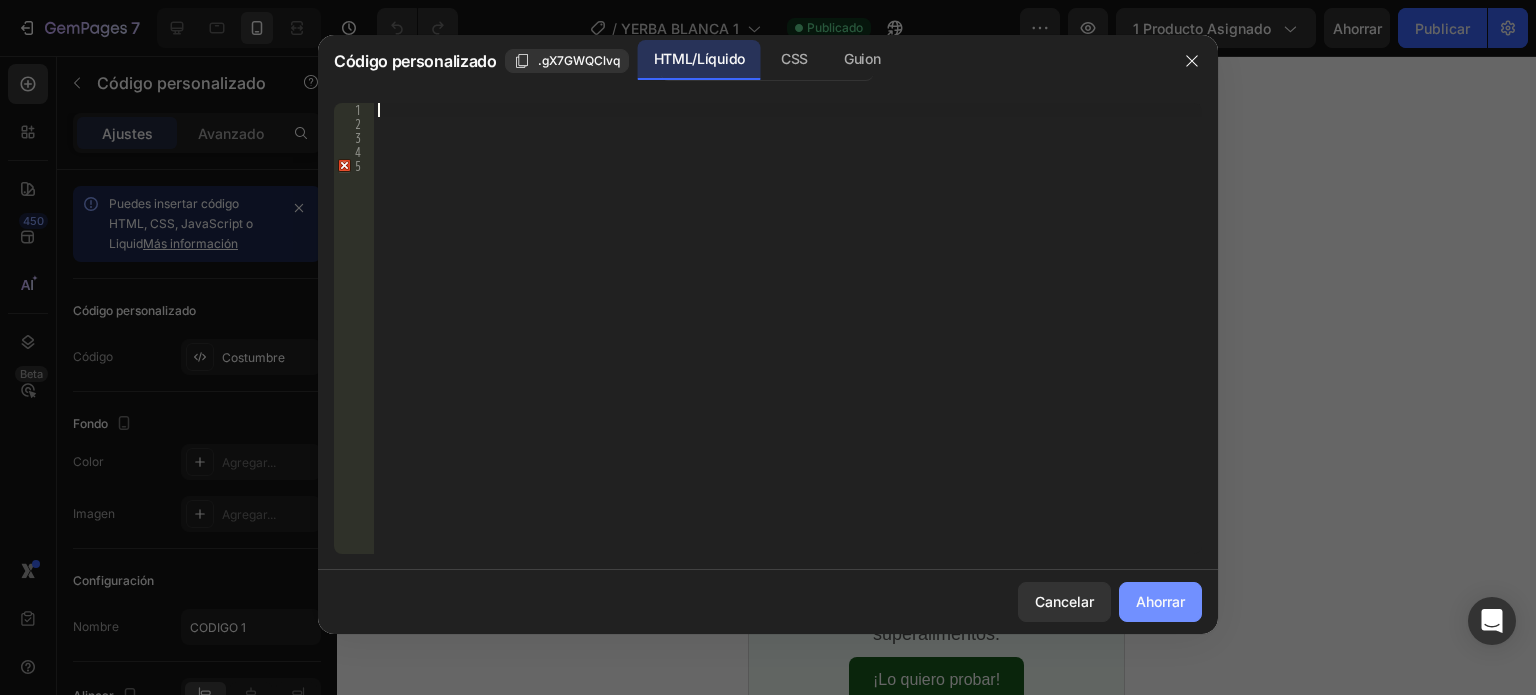 click on "Ahorrar" 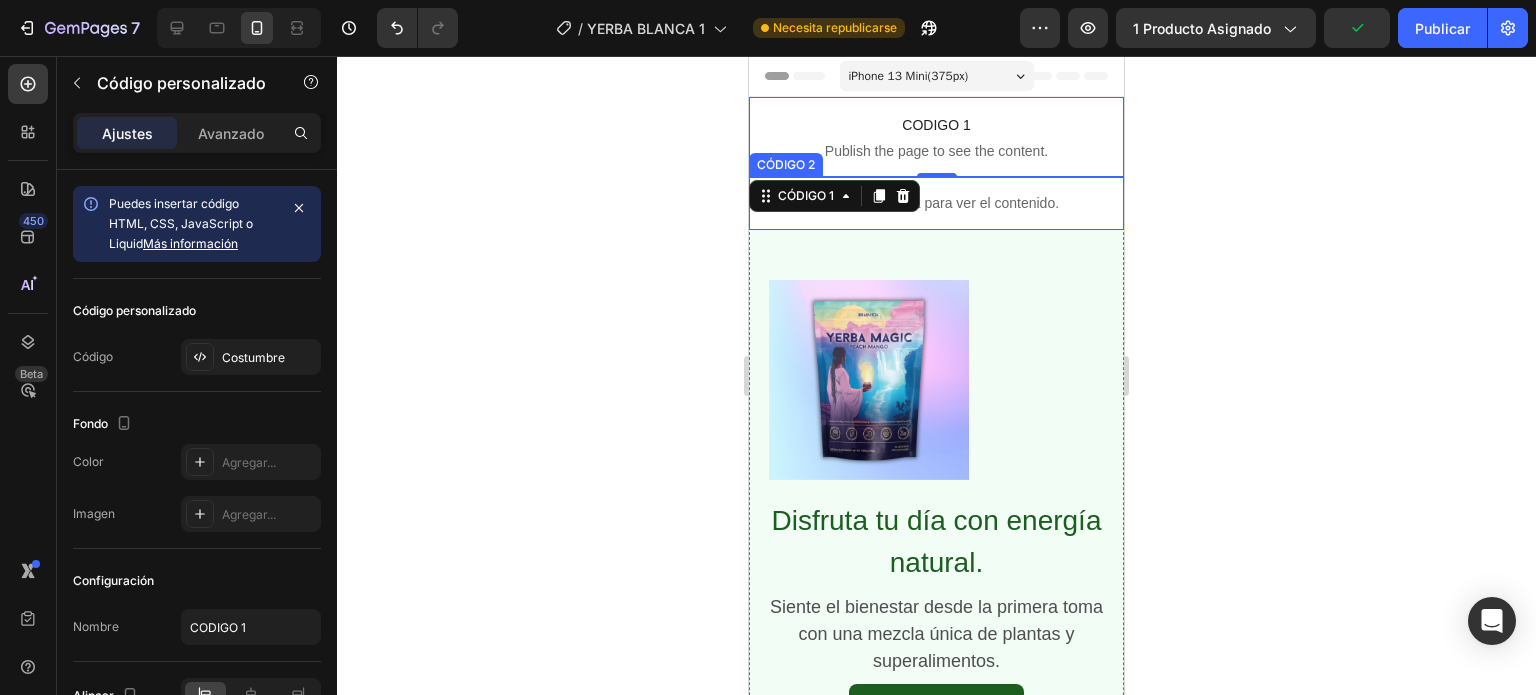 click on "Publica la página para ver el contenido." at bounding box center (936, 203) 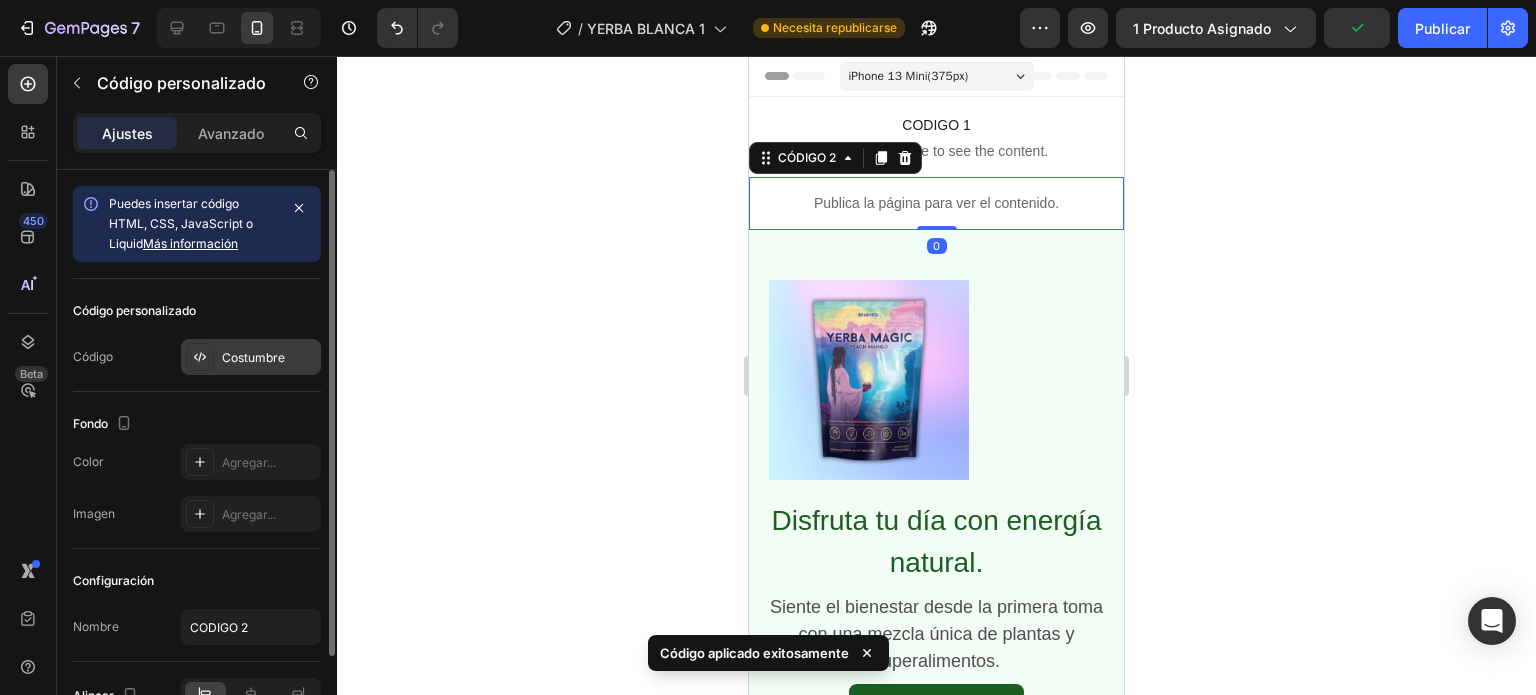 click on "Costumbre" at bounding box center (253, 357) 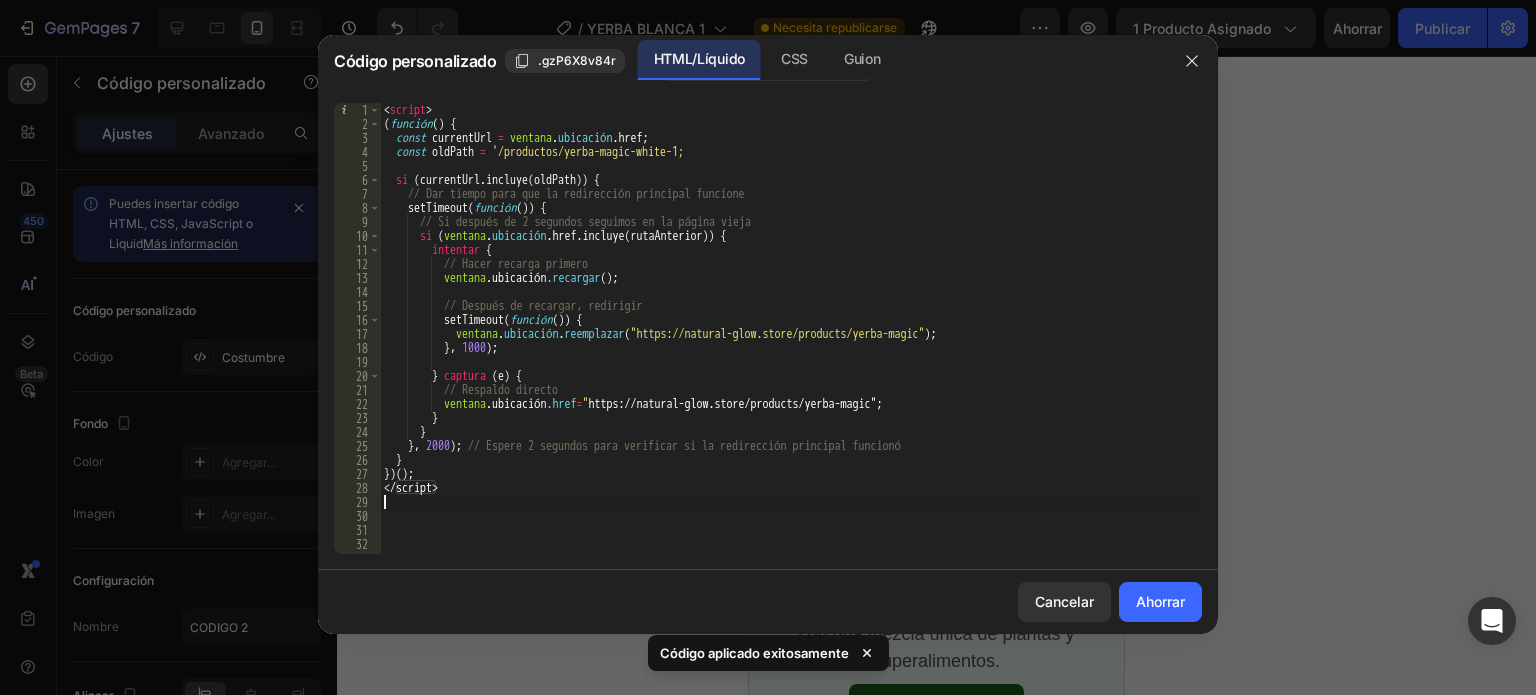 click on "<  script  > (  función  (  )    {    const    currentUrl    =    ventana  .  ubicación  .  href  ;    const    oldPath    =    '/productos/yerba-magic-white-1;       si    (  currentUrl  .  incluye  (  oldPath  ))    {      // Dar tiempo para que la redirección principal funcione      setTimeout  (  función  ()  )    {         // Si después de 2 segundos seguimos en la página vieja         si    (  ventana  .  ubicación  .  href  .  incluye  (  rutaAnterior  ))    {           intentar    {              // Hacer recarga primero              ventana  .ubicación  .recargar  (  )  ; ​ ​                           // Después de recargar, redirigir              setTimeout  (  función  ()  )    {                ventana  .  ubicación  .  reemplazar  (  "https://natural-glow.store/products/yerba-magic"  )  ;              }  ,    1000  )  ;                        }    captura    (  e  )    {              // Respaldo directo              ventana  .ubicación  .href  =  "  "  ;               }         } }" at bounding box center [791, 342] 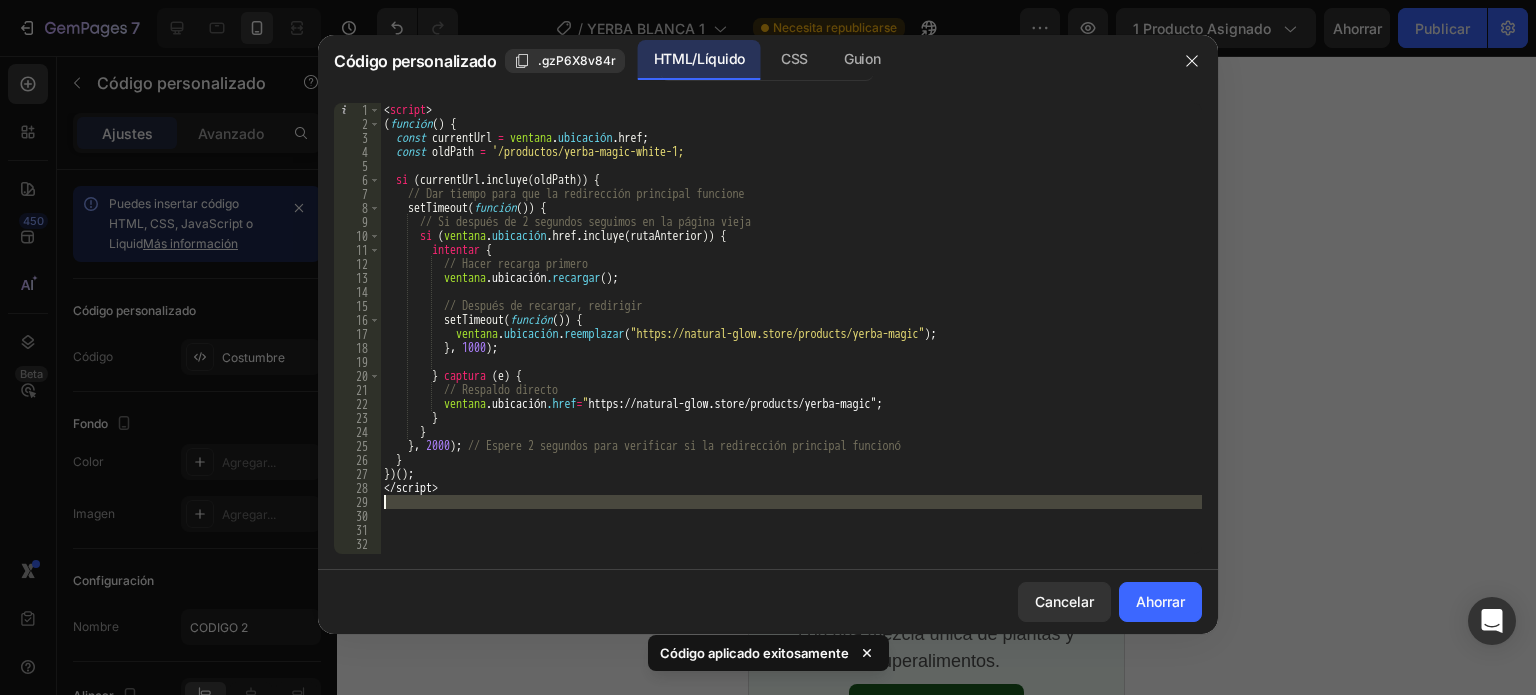 click on "<  script  > (  función  (  )    {    const    currentUrl    =    ventana  .  ubicación  .  href  ;    const    oldPath    =    '/productos/yerba-magic-white-1;       si    (  currentUrl  .  incluye  (  oldPath  ))    {      // Dar tiempo para que la redirección principal funcione      setTimeout  (  función  ()  )    {         // Si después de 2 segundos seguimos en la página vieja         si    (  ventana  .  ubicación  .  href  .  incluye  (  rutaAnterior  ))    {           intentar    {              // Hacer recarga primero              ventana  .ubicación  .recargar  (  )  ; ​ ​                           // Después de recargar, redirigir              setTimeout  (  función  ()  )    {                ventana  .  ubicación  .  reemplazar  (  "https://natural-glow.store/products/yerba-magic"  )  ;              }  ,    1000  )  ;                        }    captura    (  e  )    {              // Respaldo directo              ventana  .ubicación  .href  =  "  "  ;               }         } }" at bounding box center (791, 342) 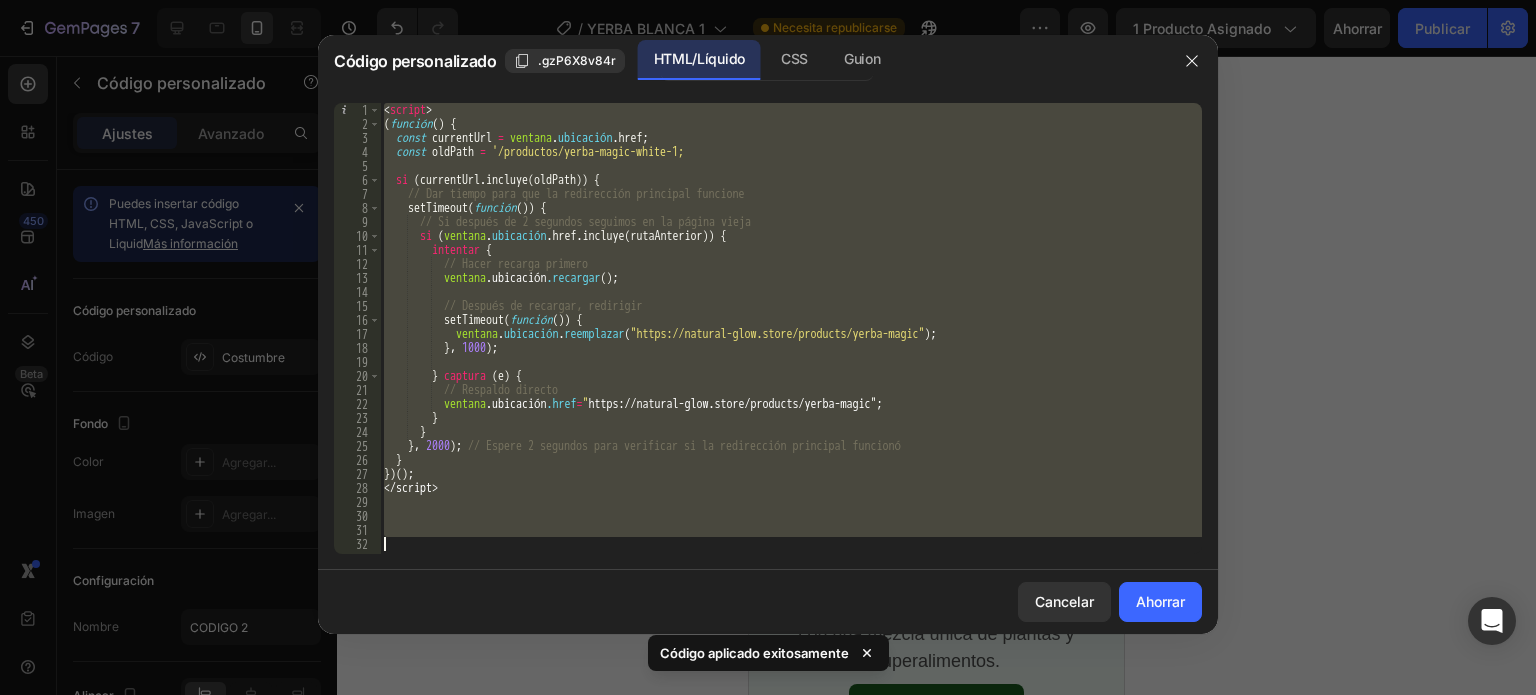 type 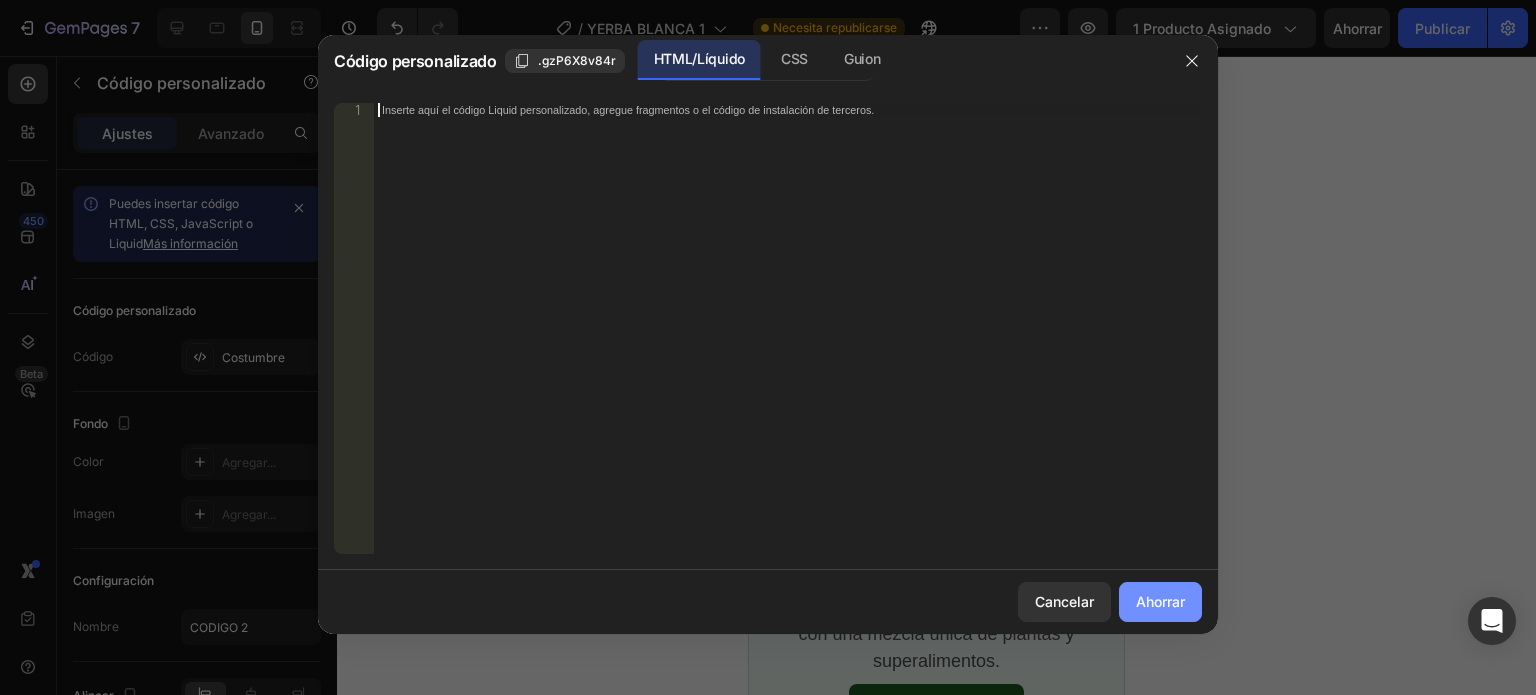 click on "Ahorrar" 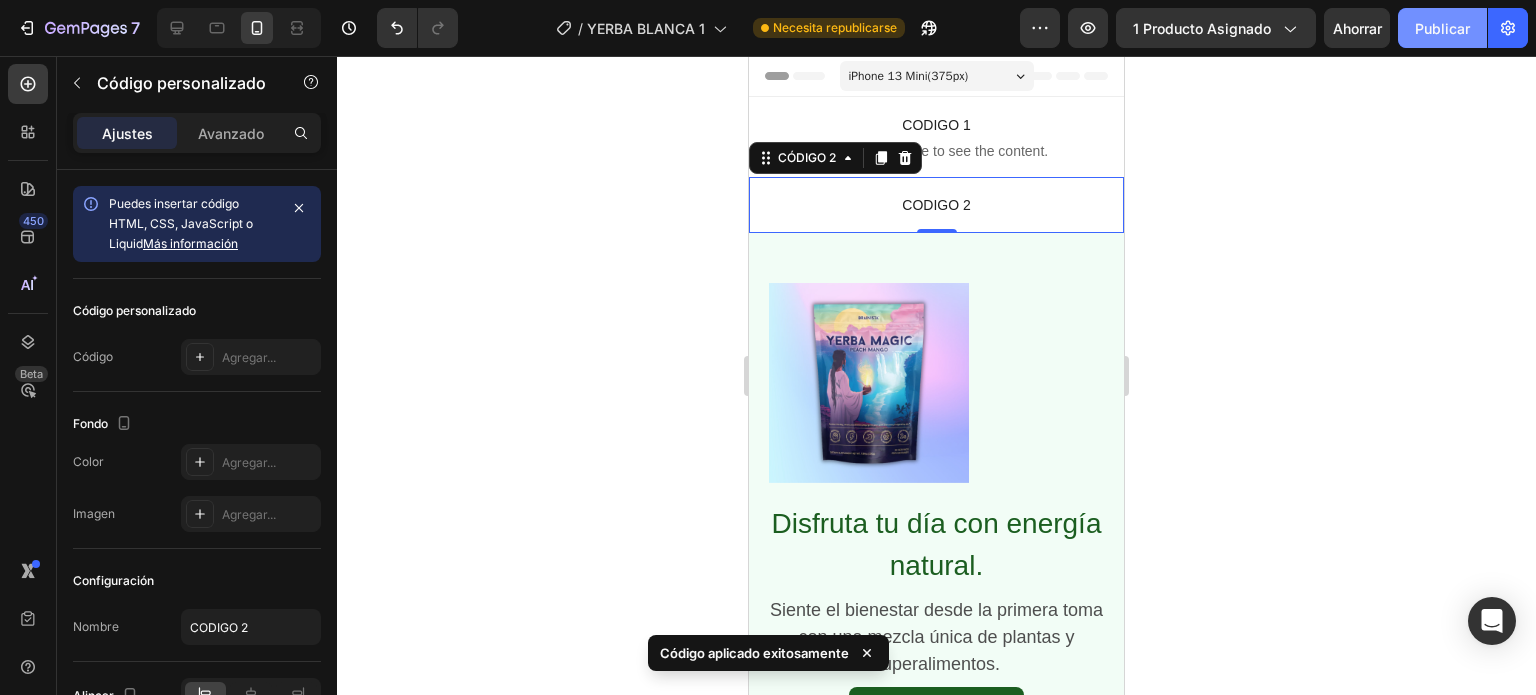 click on "Publicar" 